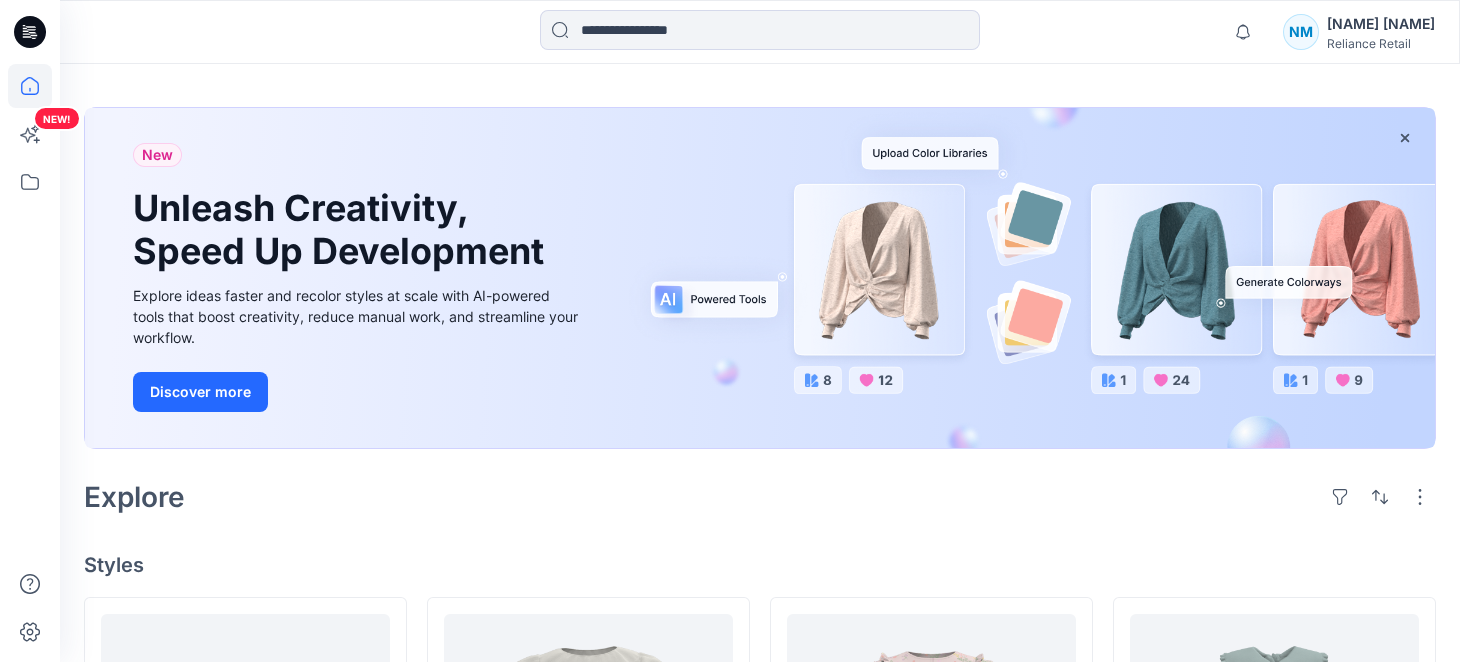 scroll, scrollTop: 99, scrollLeft: 0, axis: vertical 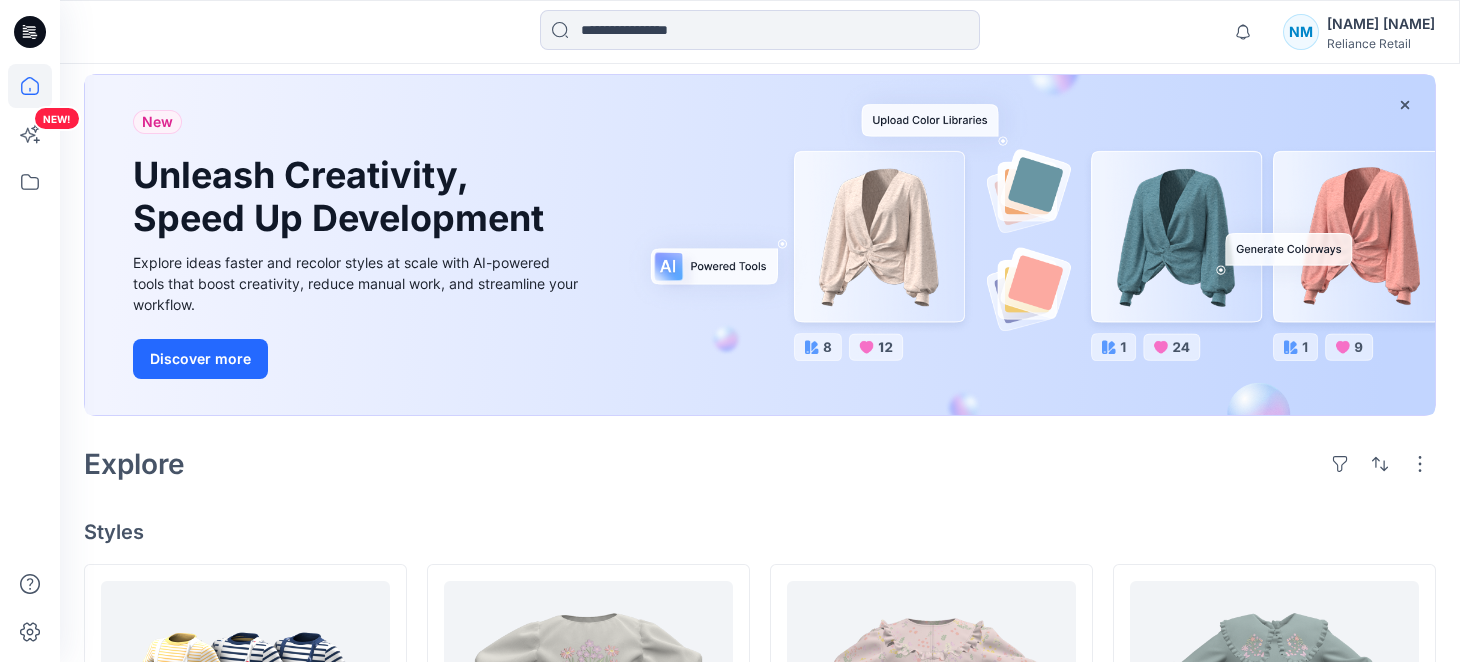 click on "NM" at bounding box center (1301, 32) 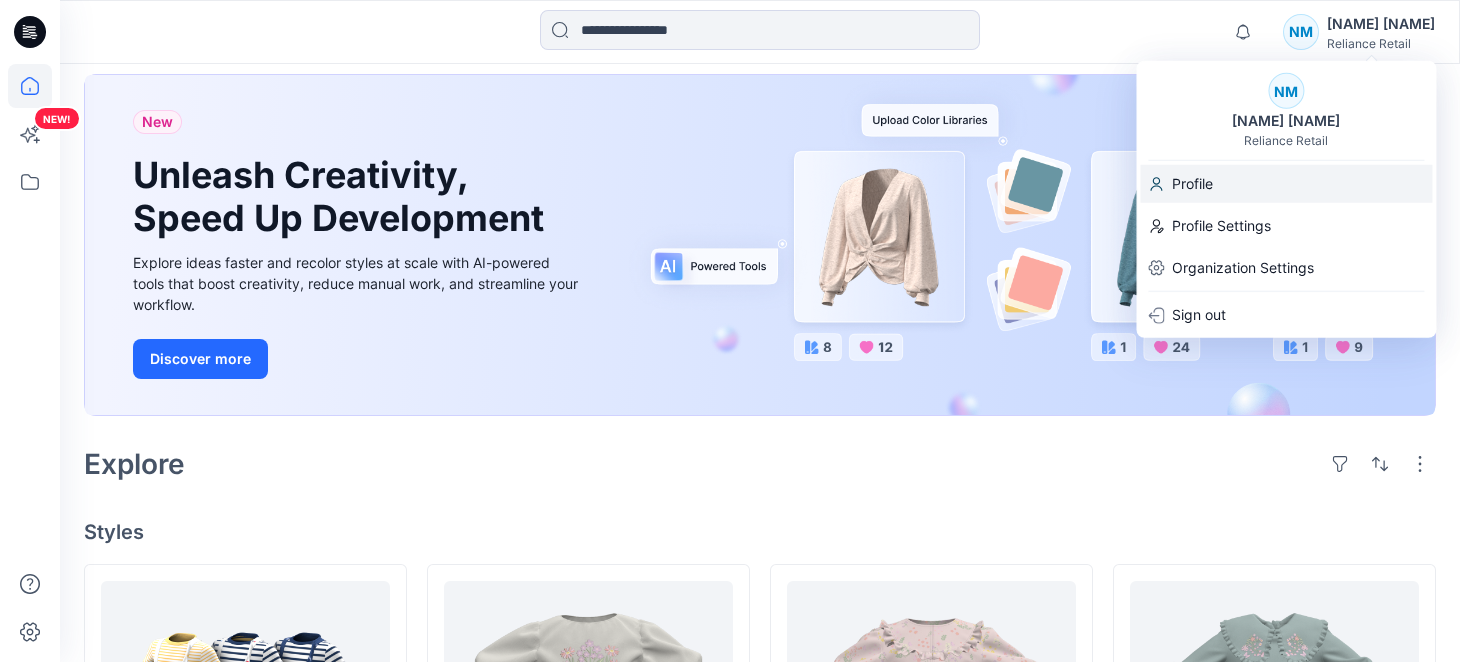 click on "Profile" at bounding box center [1192, 184] 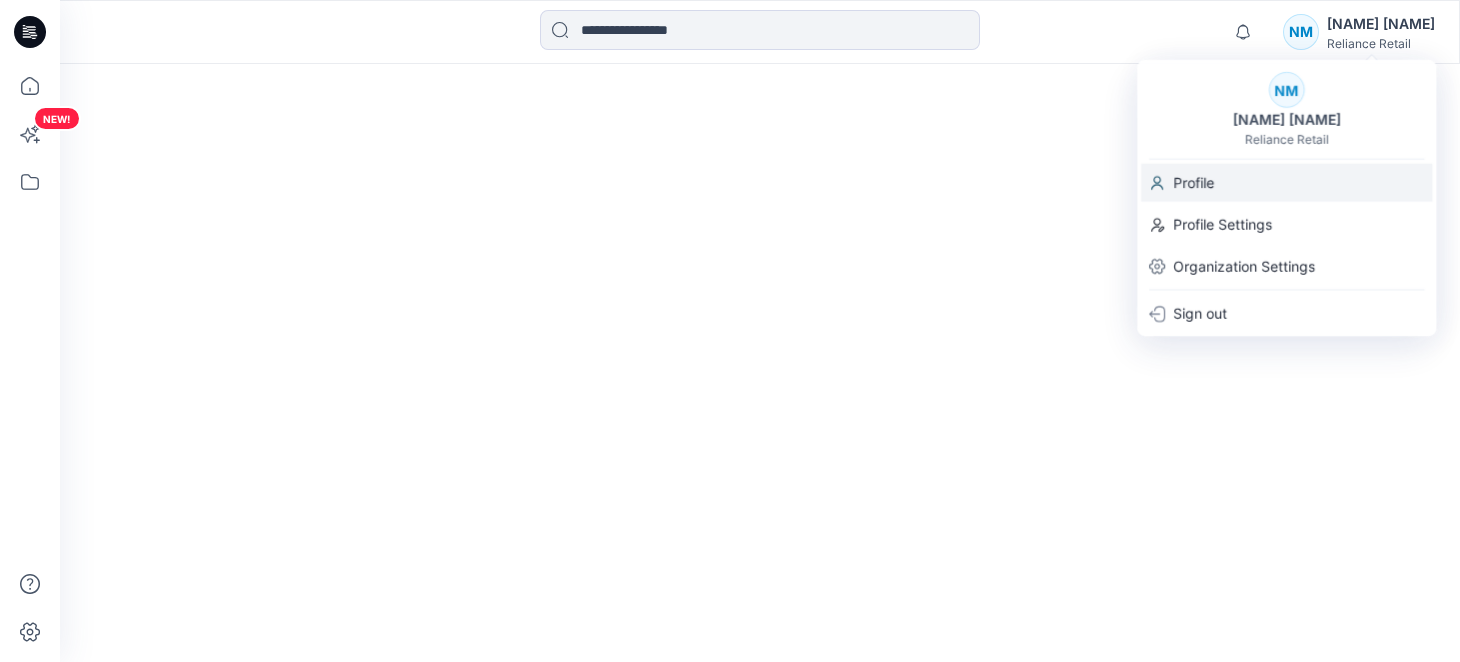 scroll, scrollTop: 0, scrollLeft: 0, axis: both 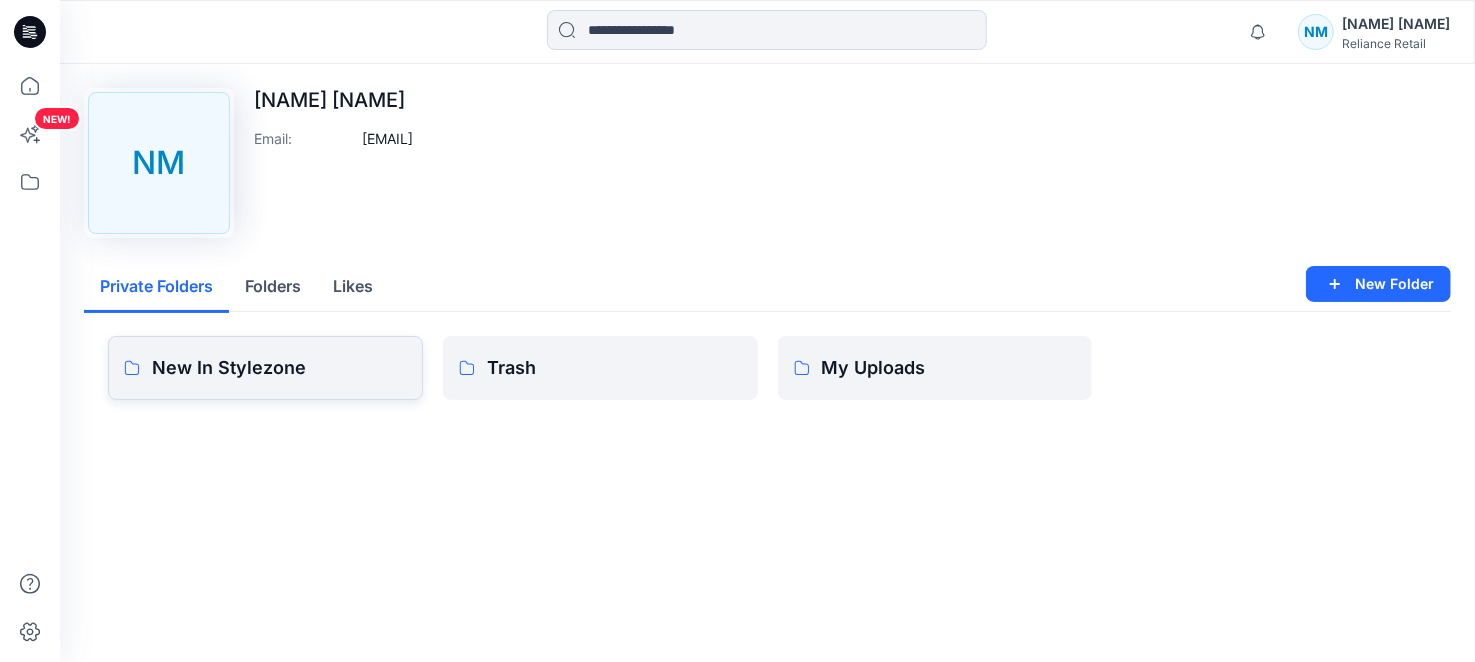 click on "New In Stylezone" at bounding box center [279, 368] 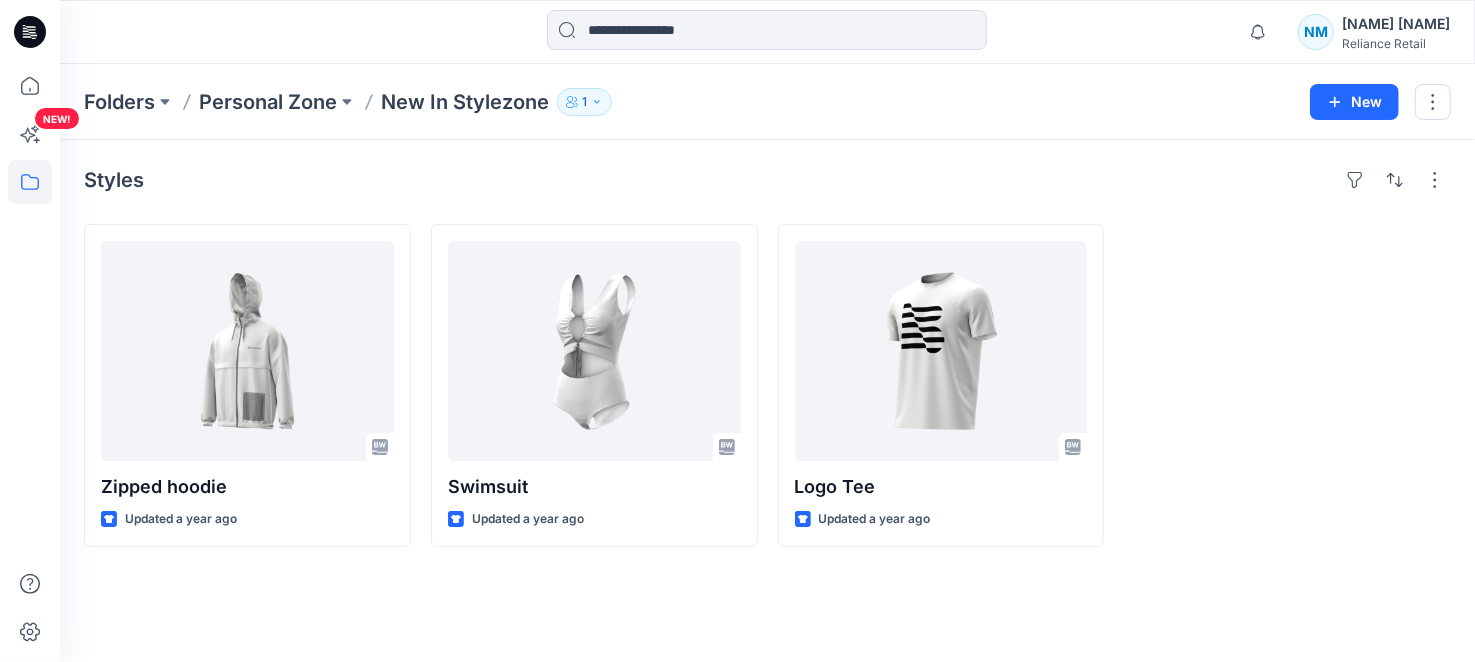 click 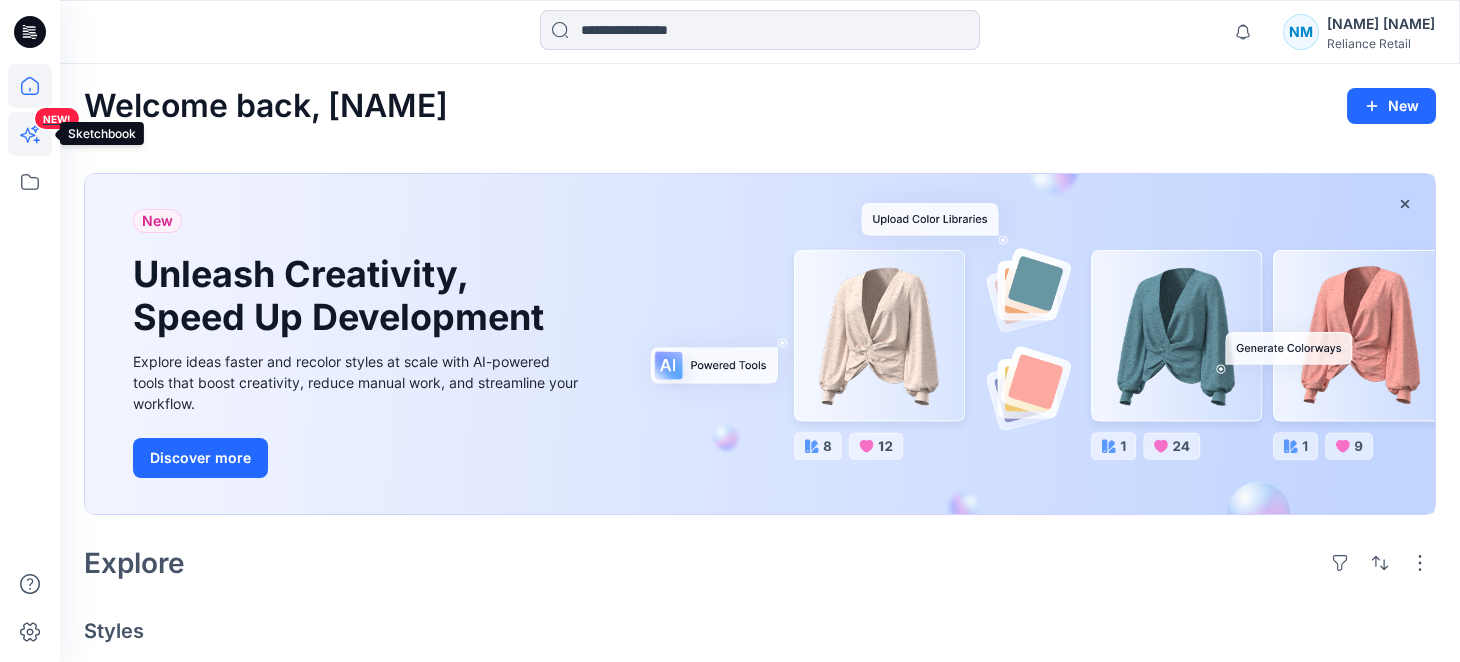 click 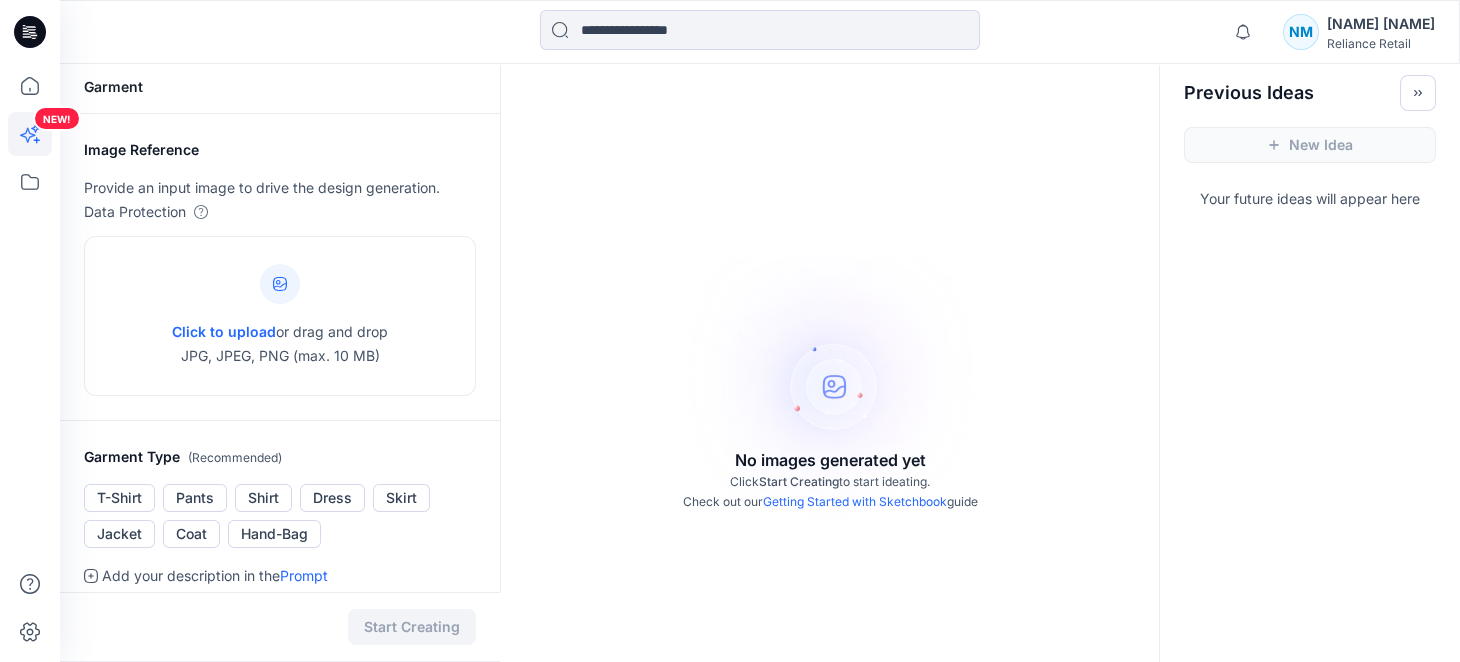 scroll, scrollTop: 0, scrollLeft: 0, axis: both 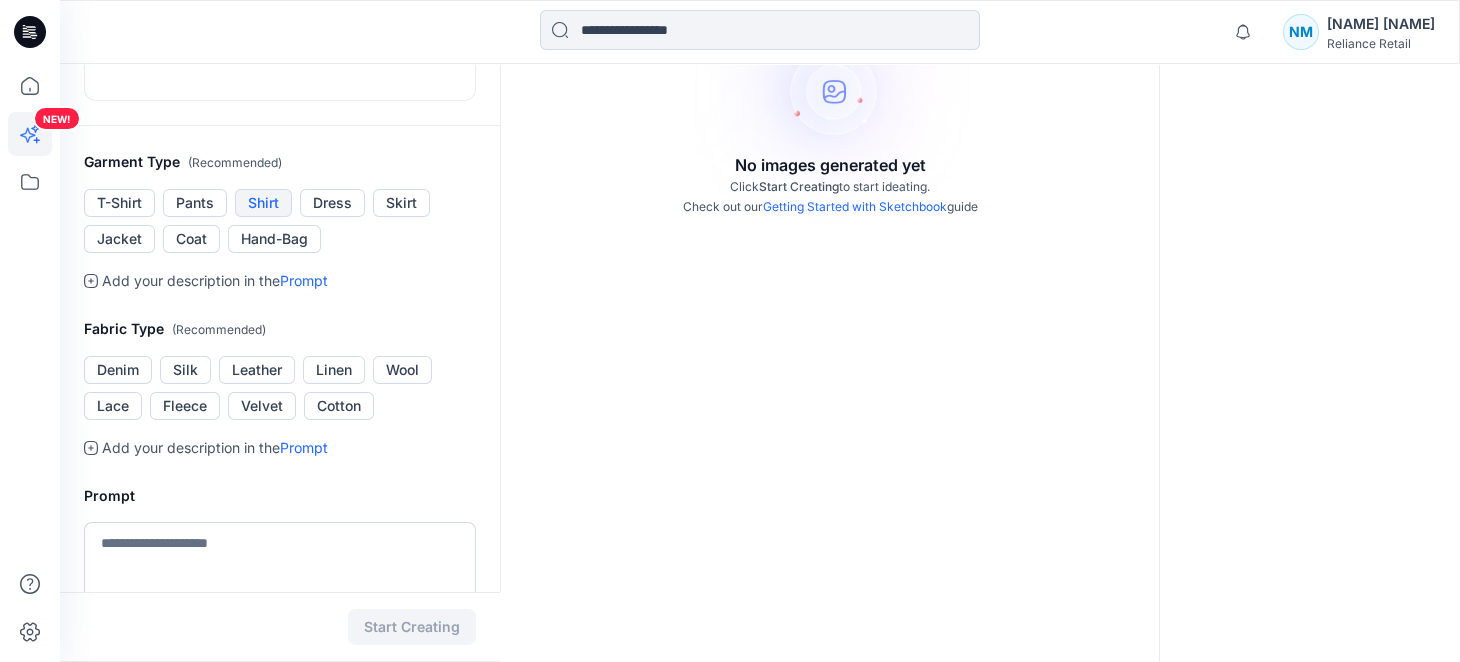 click on "Shirt" at bounding box center [263, 203] 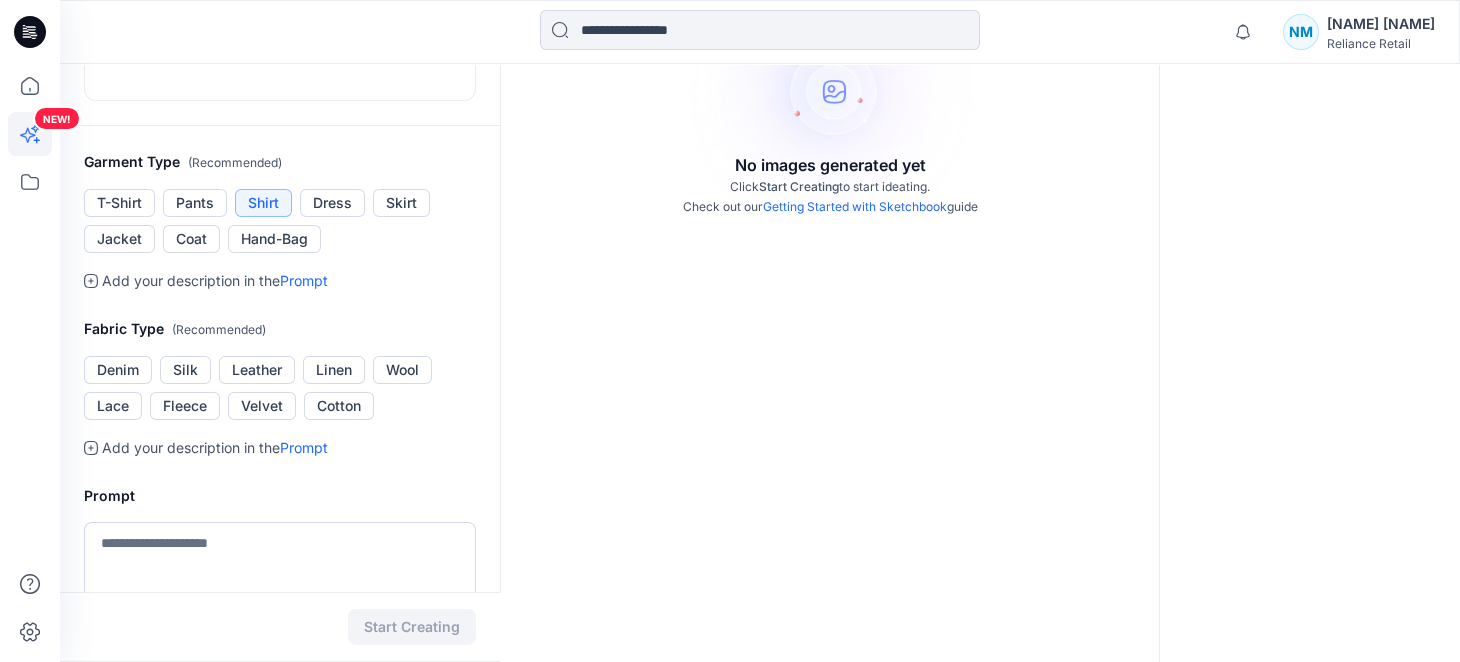 scroll, scrollTop: 499, scrollLeft: 0, axis: vertical 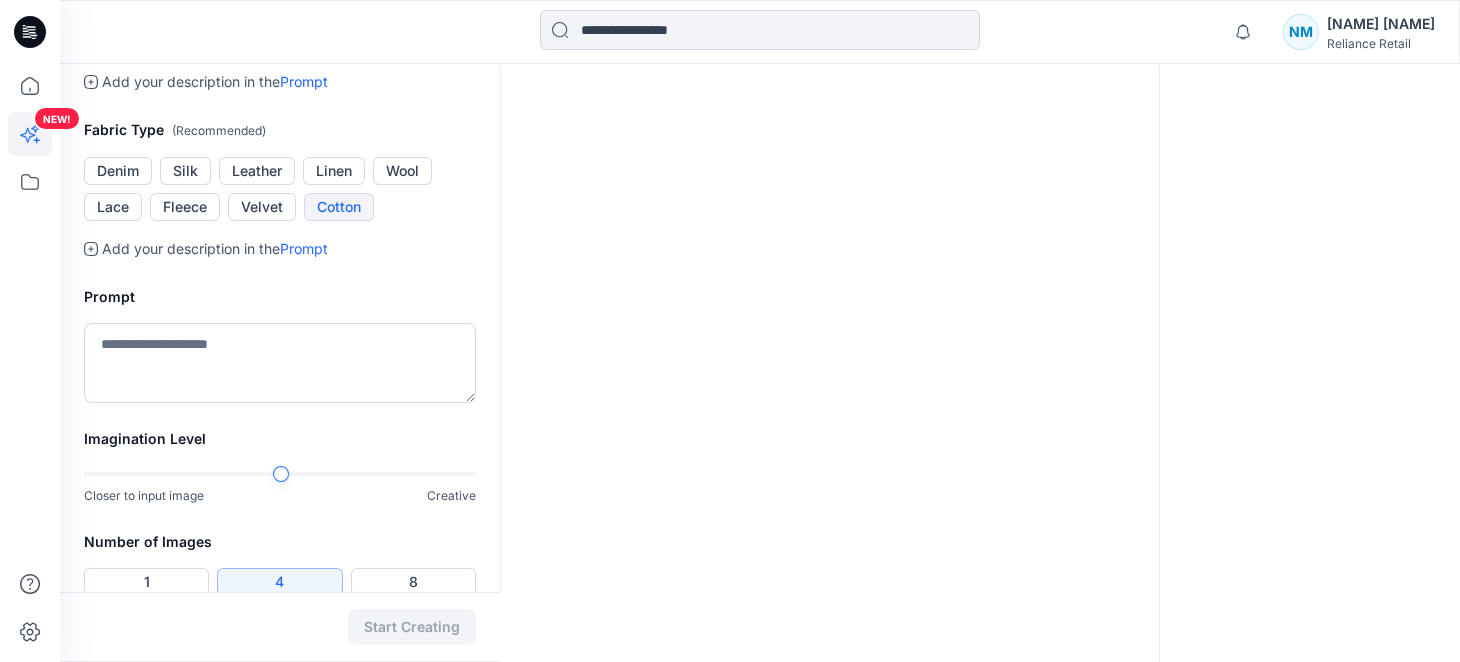 click on "Cotton" at bounding box center (339, 207) 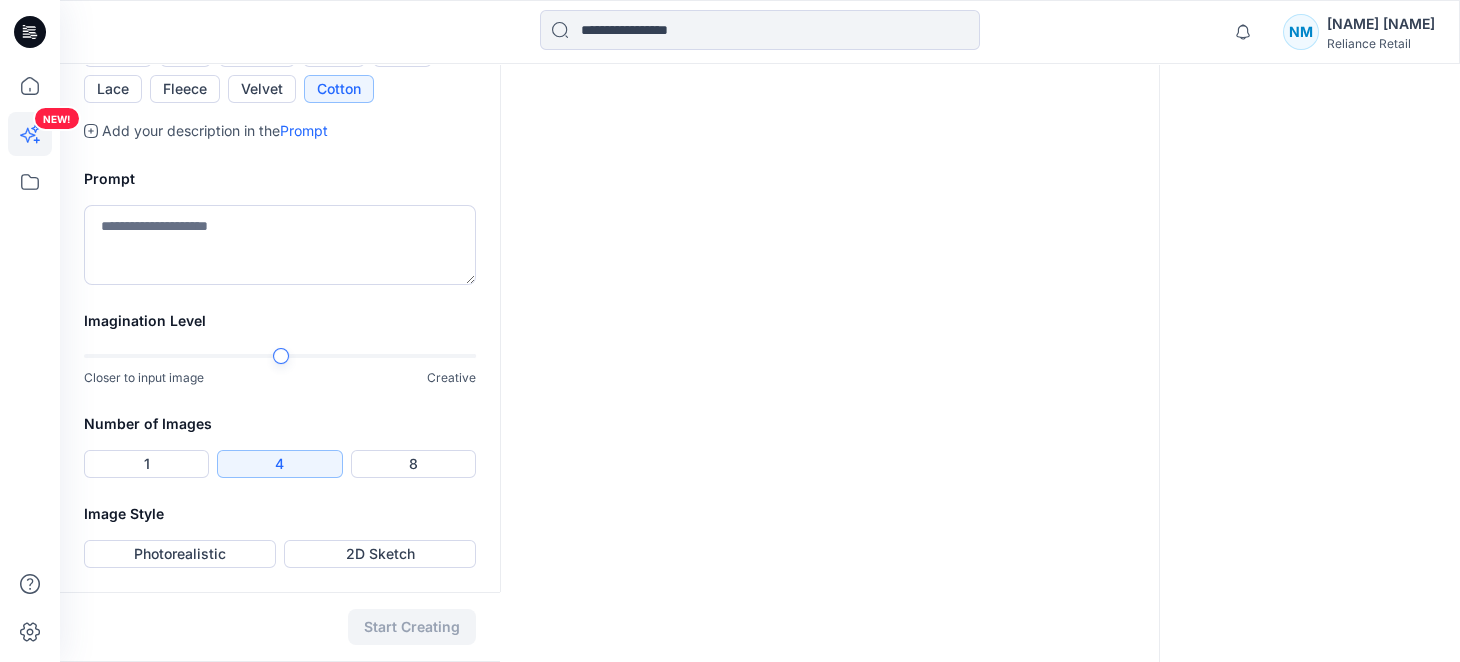 scroll, scrollTop: 830, scrollLeft: 0, axis: vertical 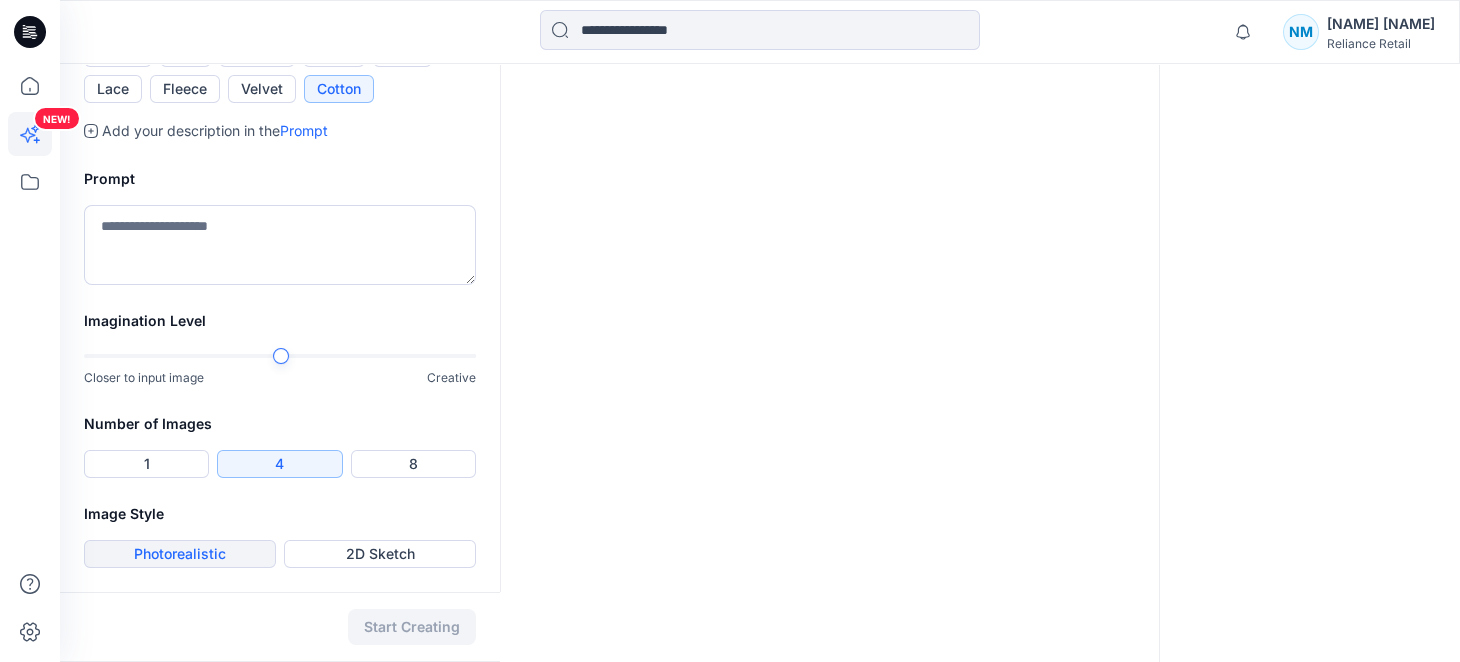 click on "Photorealistic" at bounding box center [180, 554] 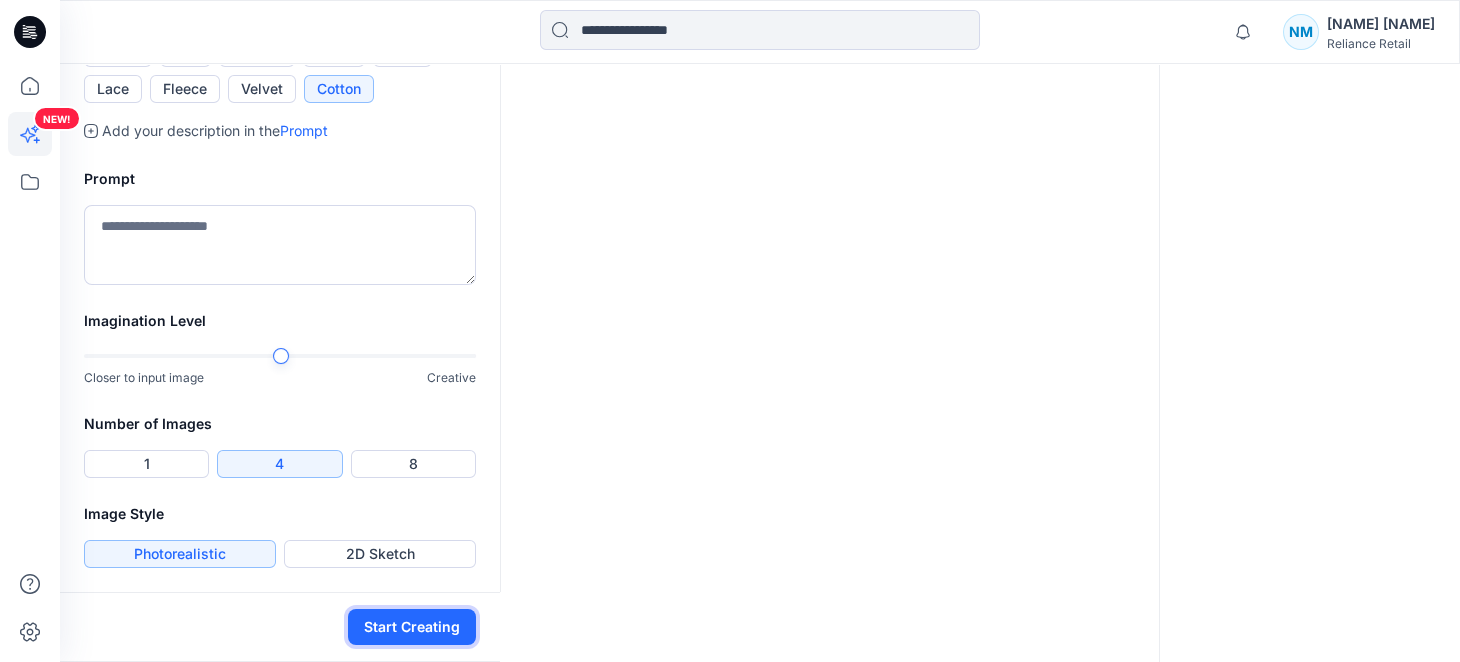 click on "Start Creating" at bounding box center (412, 627) 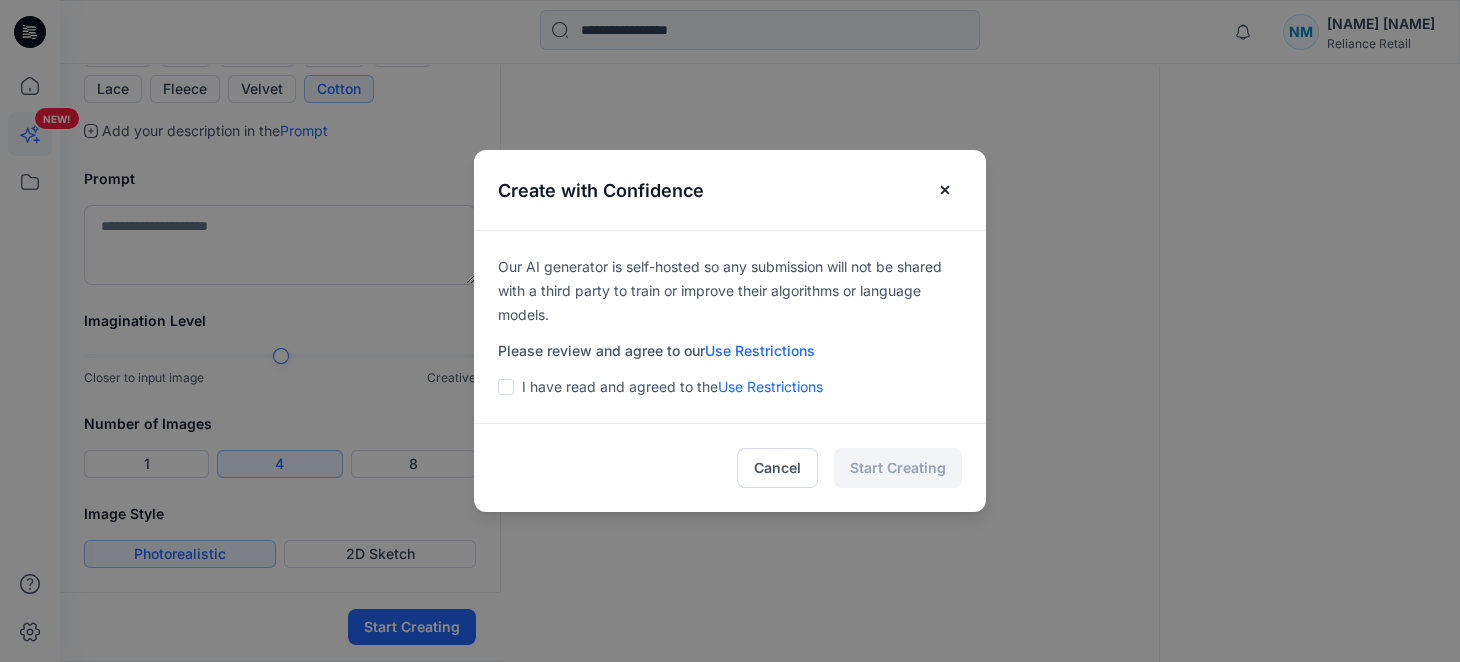 click on "I have read and agreed to the  Use Restrictions" at bounding box center [672, 387] 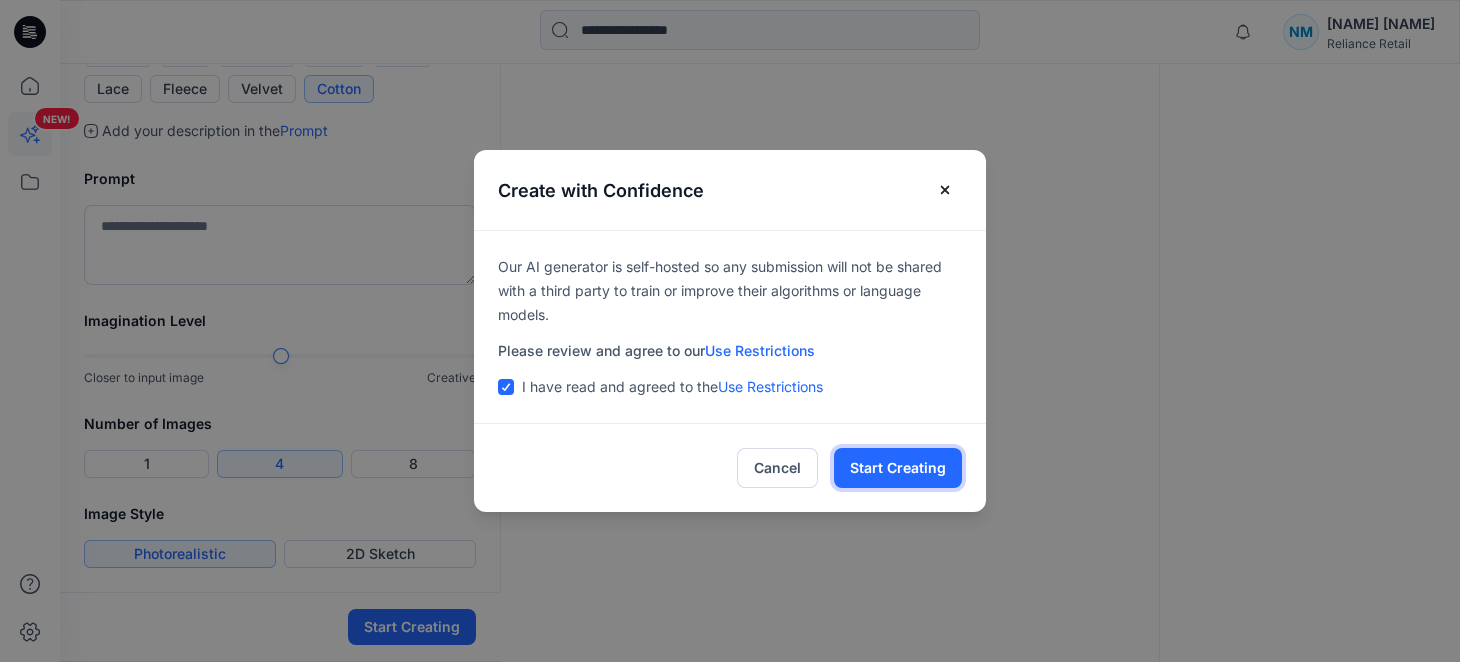click on "Start Creating" at bounding box center [898, 468] 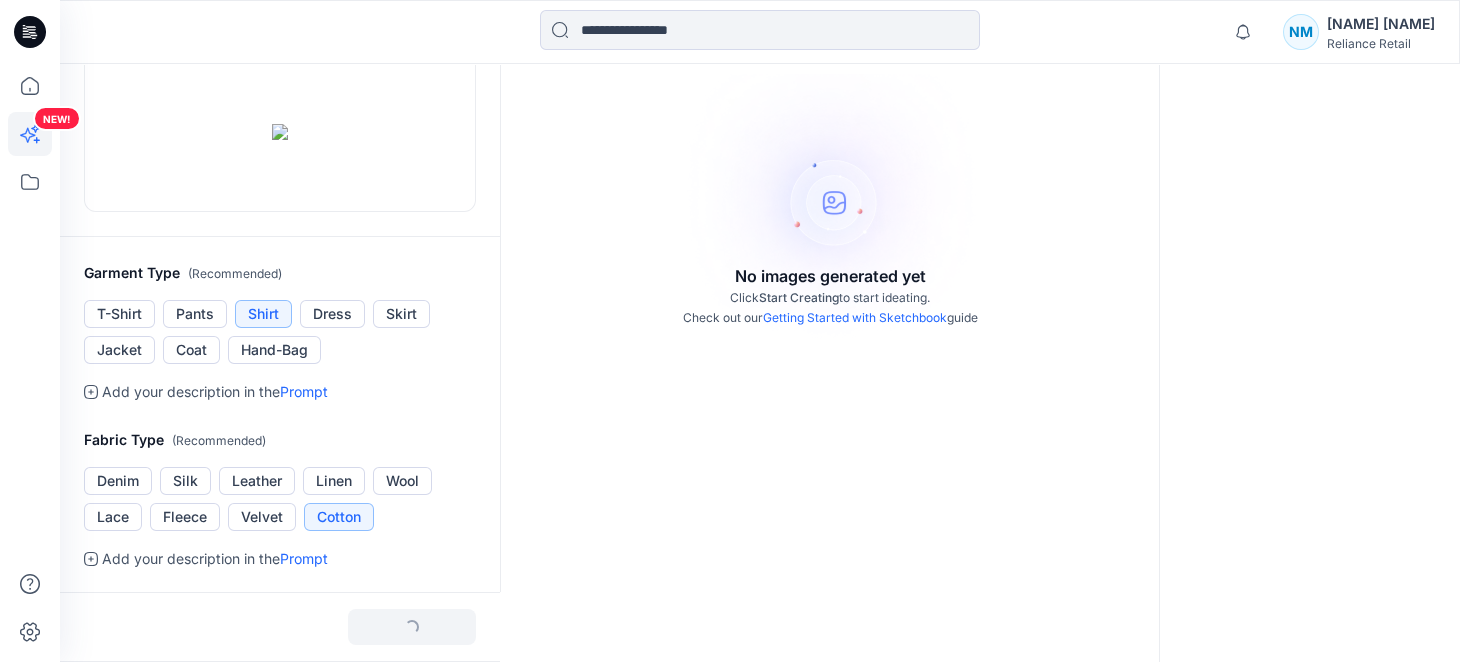 scroll, scrollTop: 29, scrollLeft: 0, axis: vertical 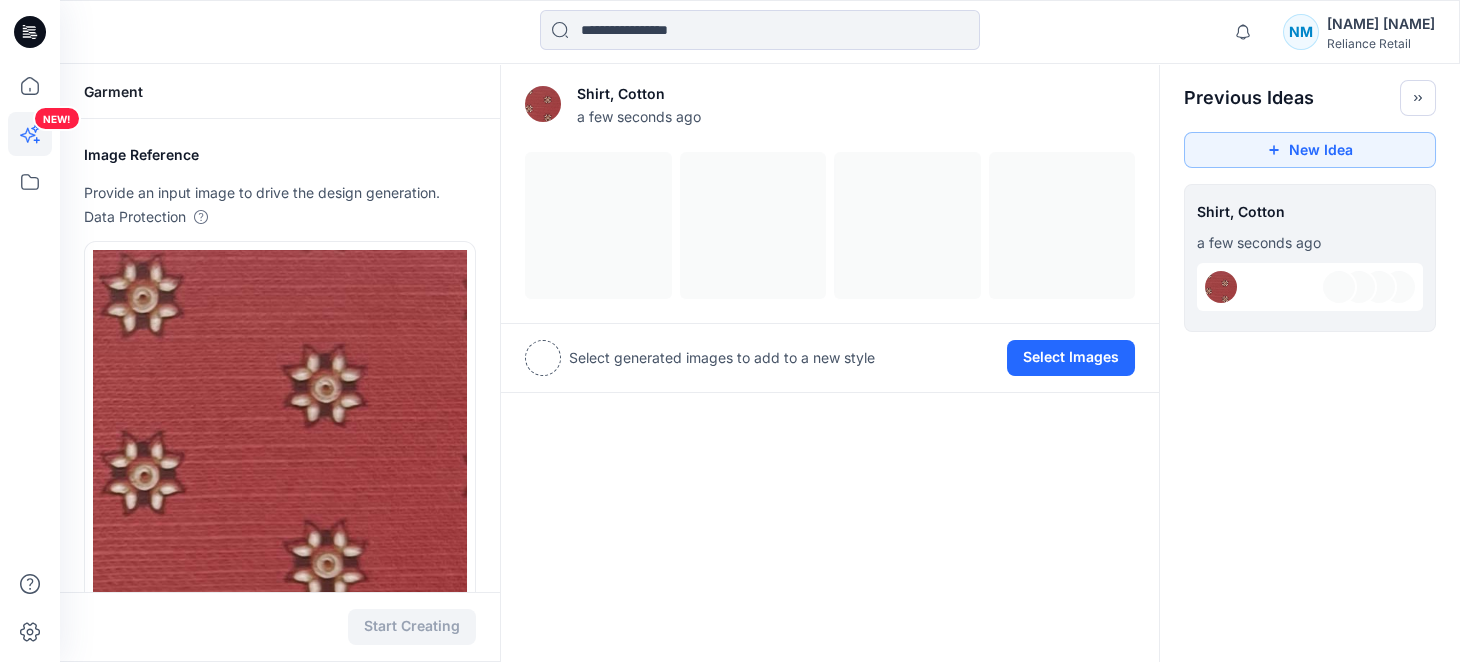 click at bounding box center [543, 358] 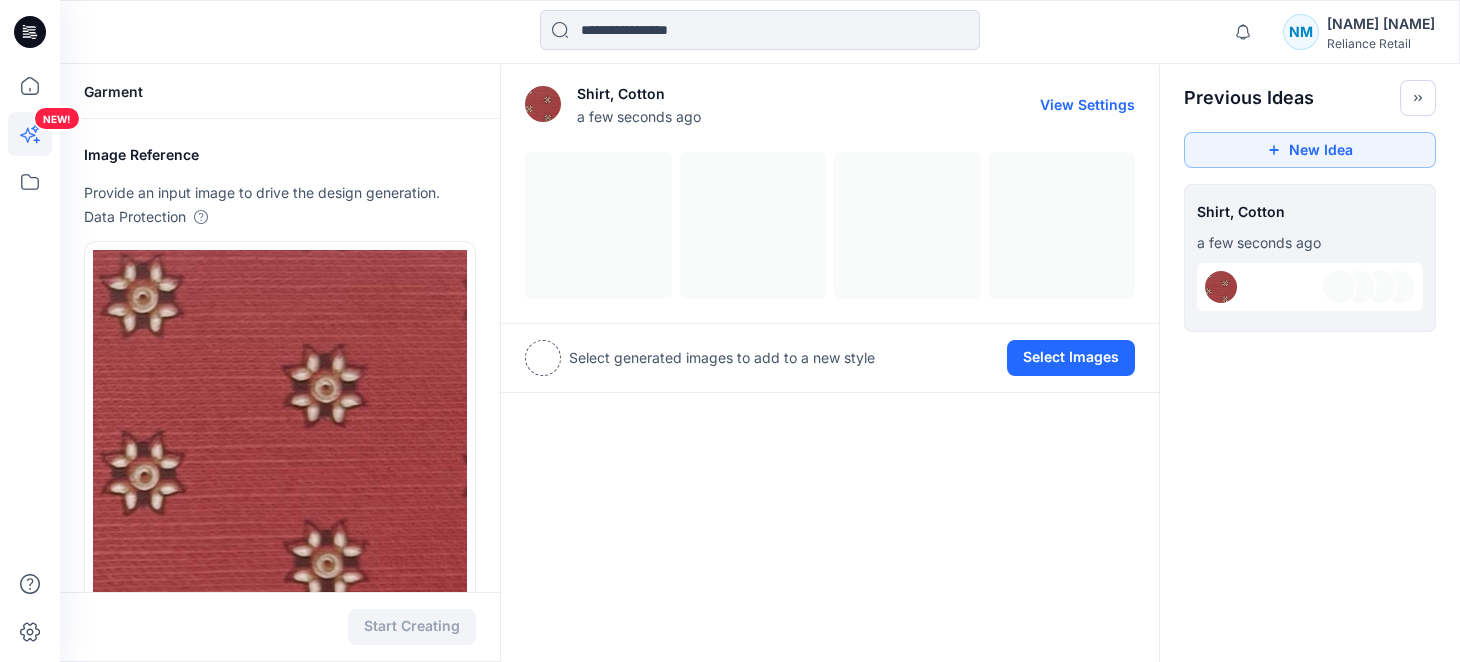 click at bounding box center (830, 225) 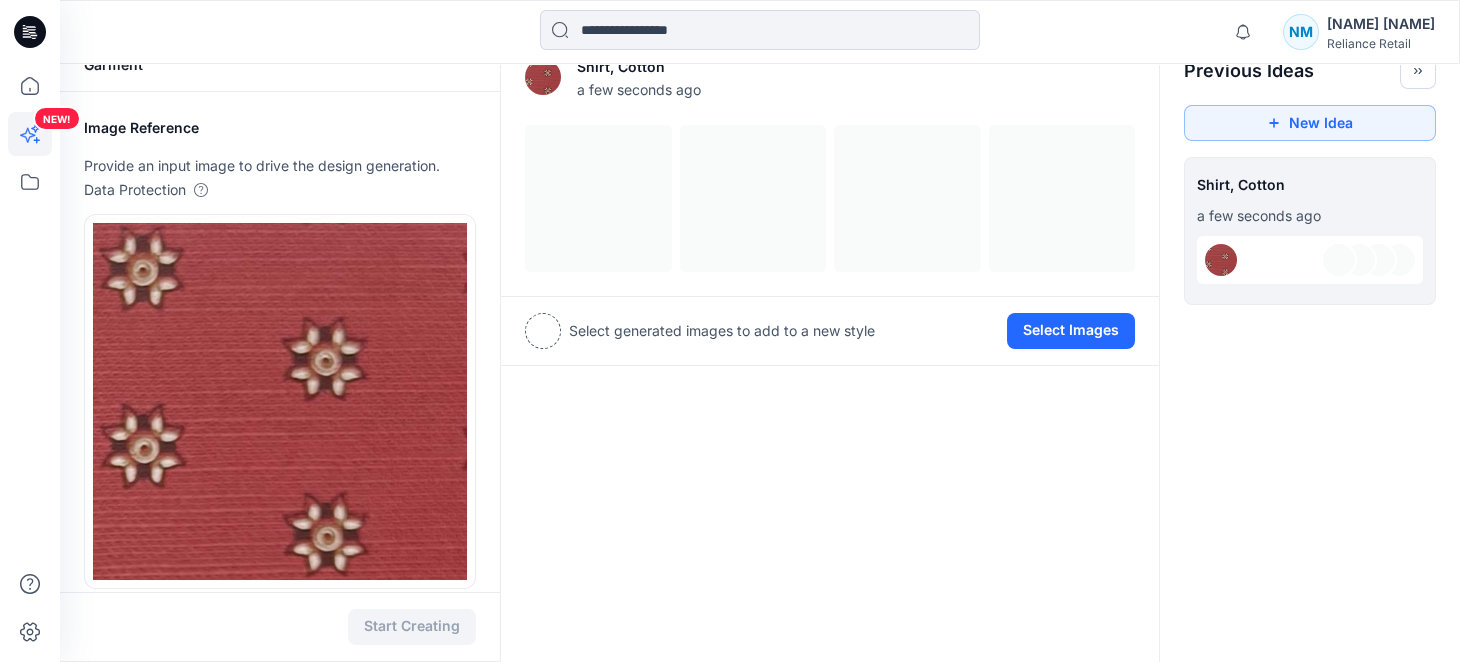 scroll, scrollTop: 0, scrollLeft: 0, axis: both 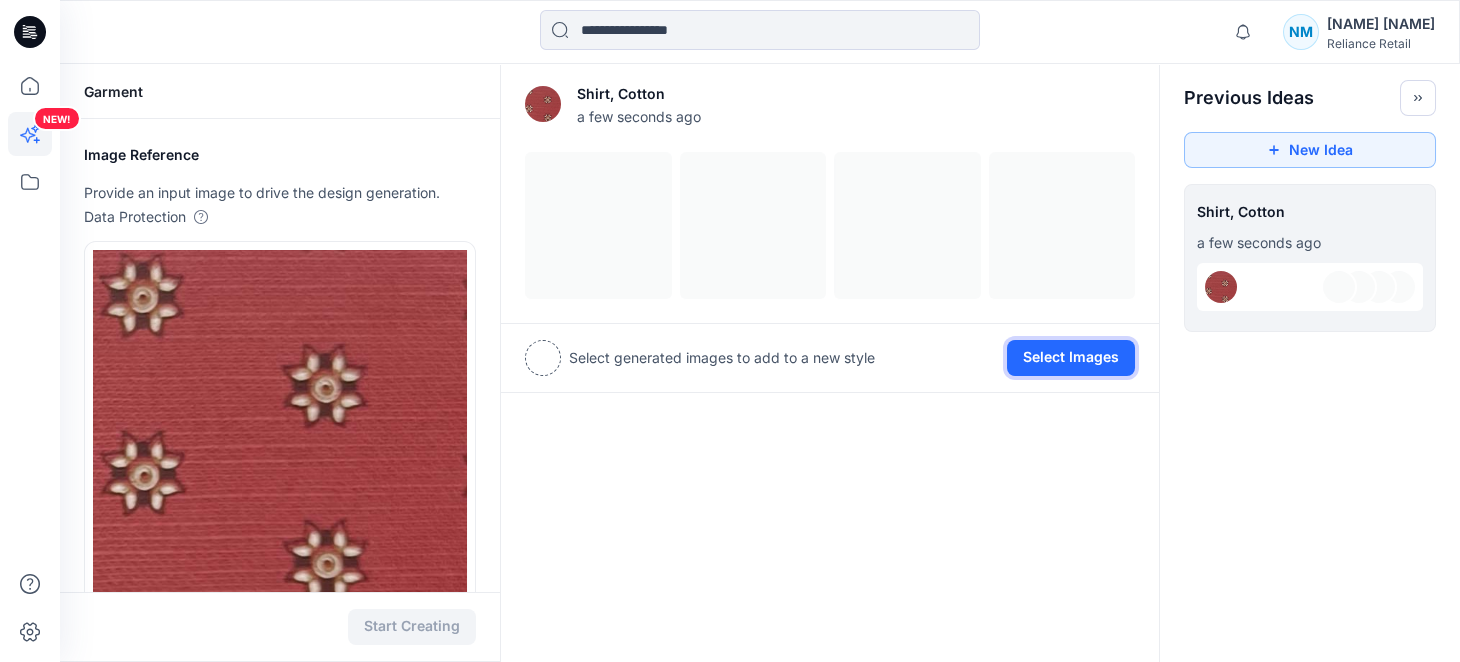 click on "Select Images" at bounding box center [1071, 358] 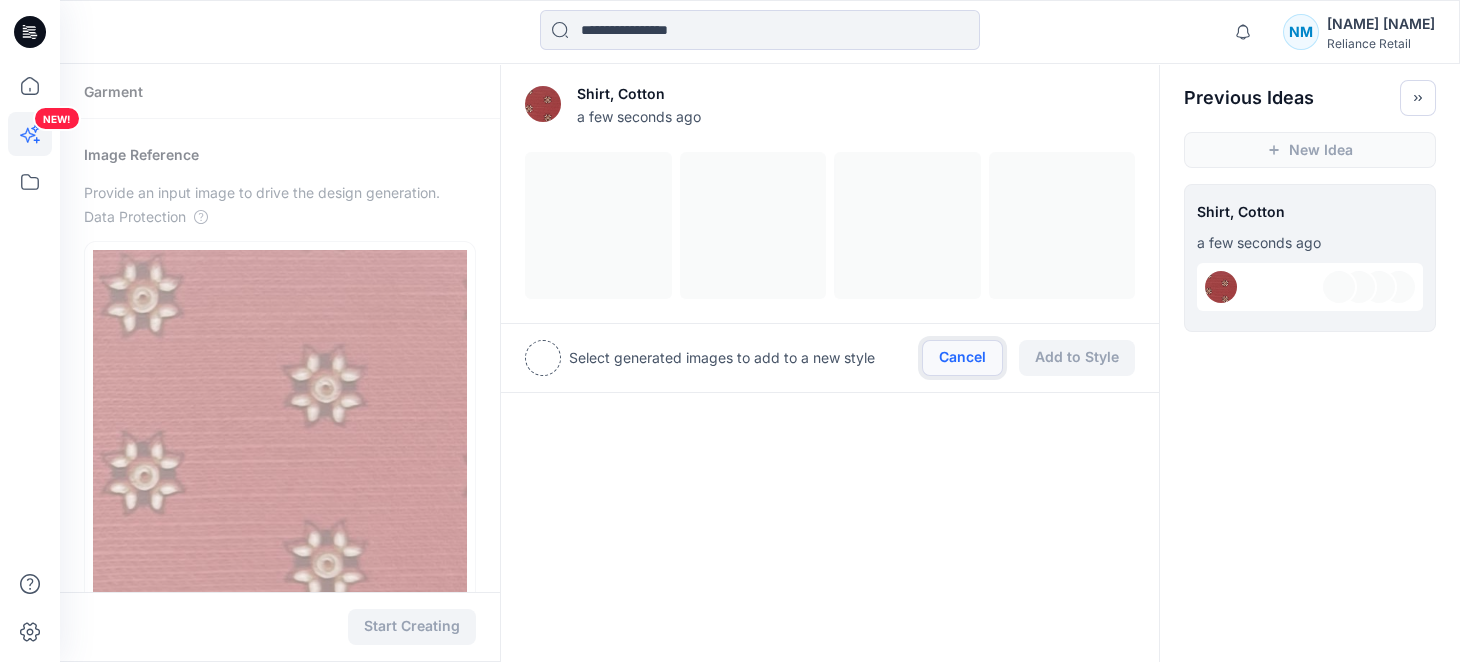click on "Cancel" at bounding box center [962, 358] 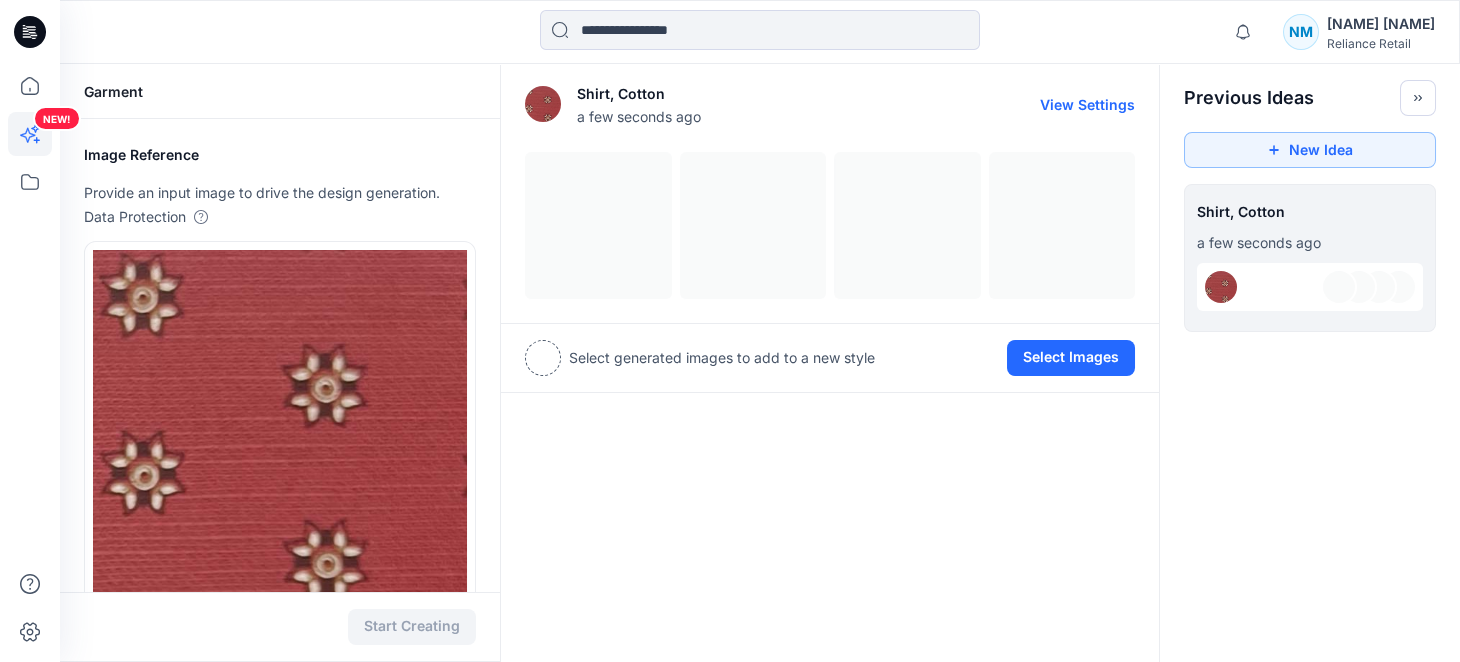 click at bounding box center (830, 225) 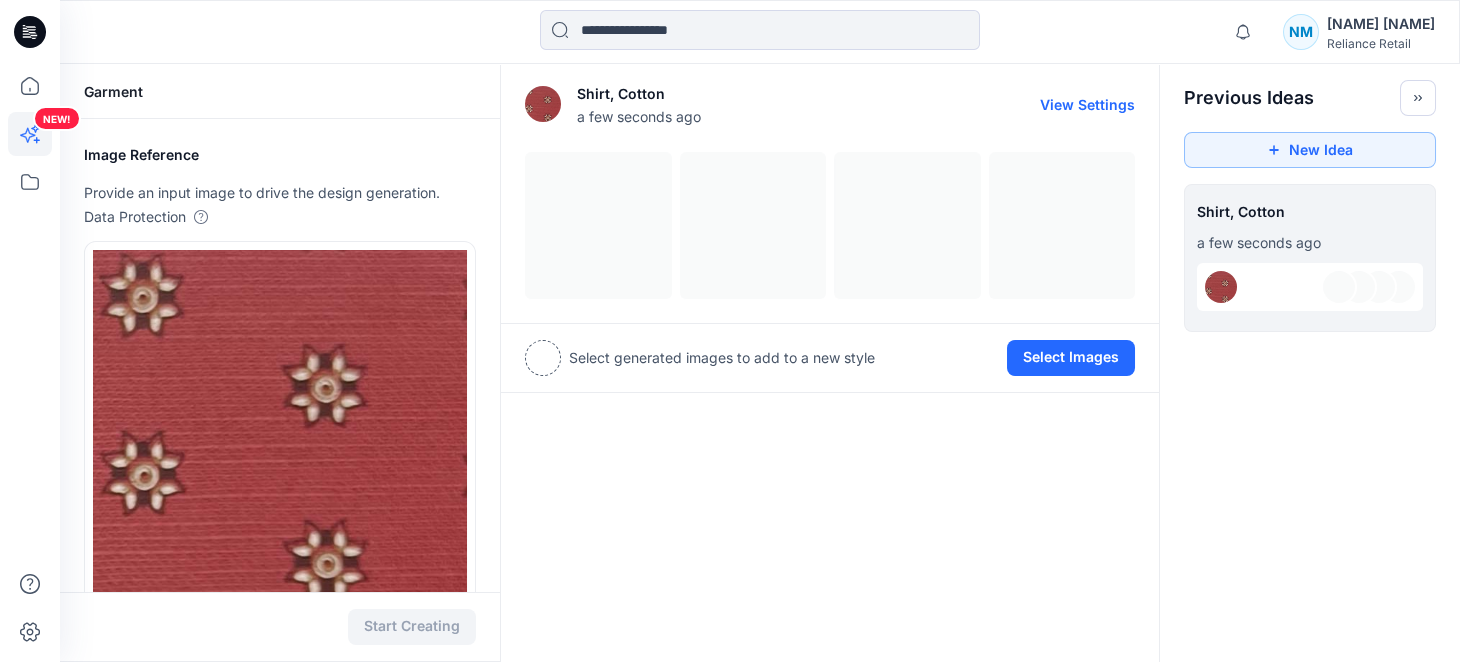 click on "View Settings" at bounding box center [1087, 104] 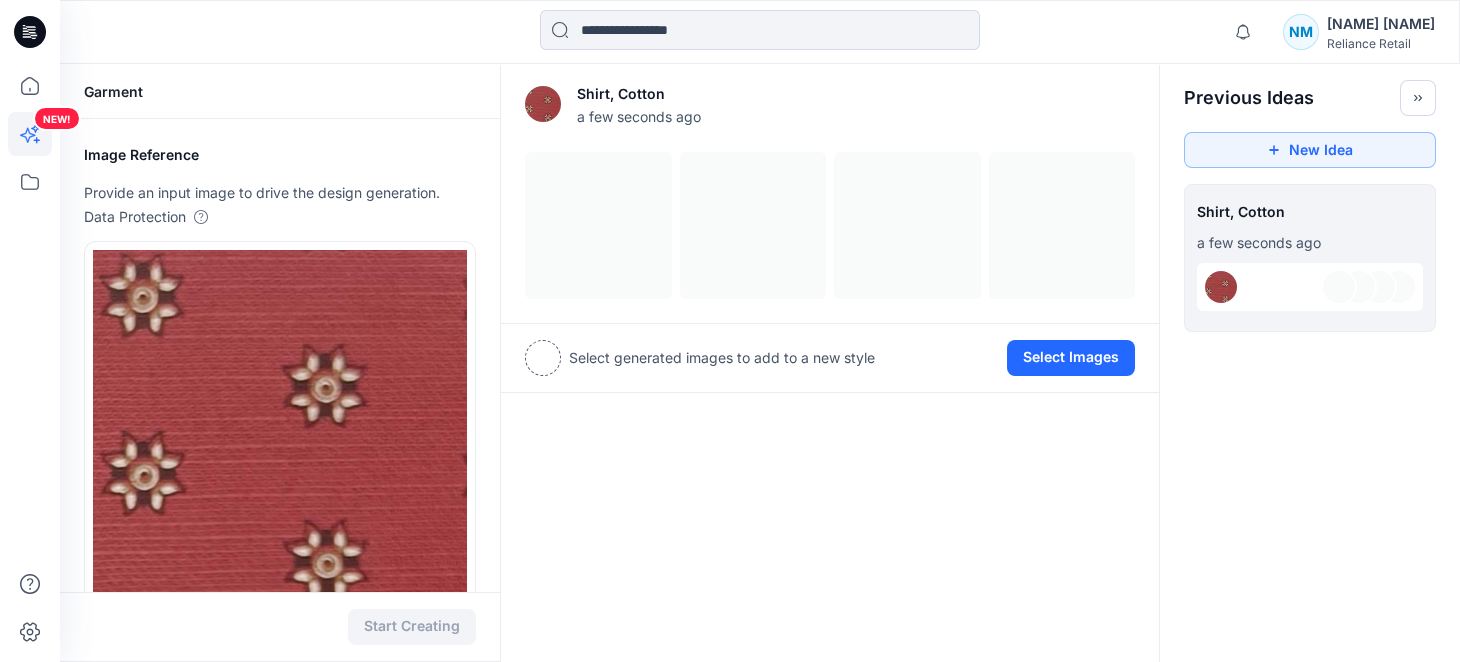 type 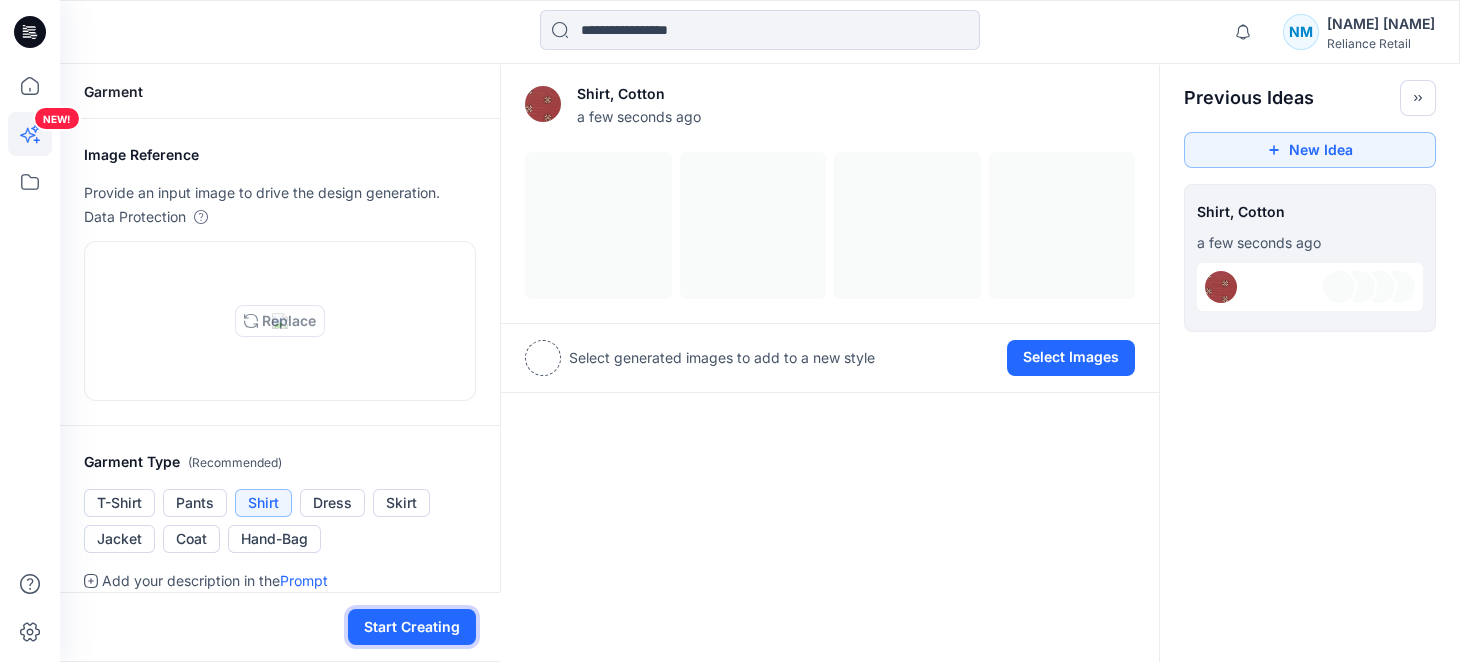 click on "Start Creating" at bounding box center [412, 627] 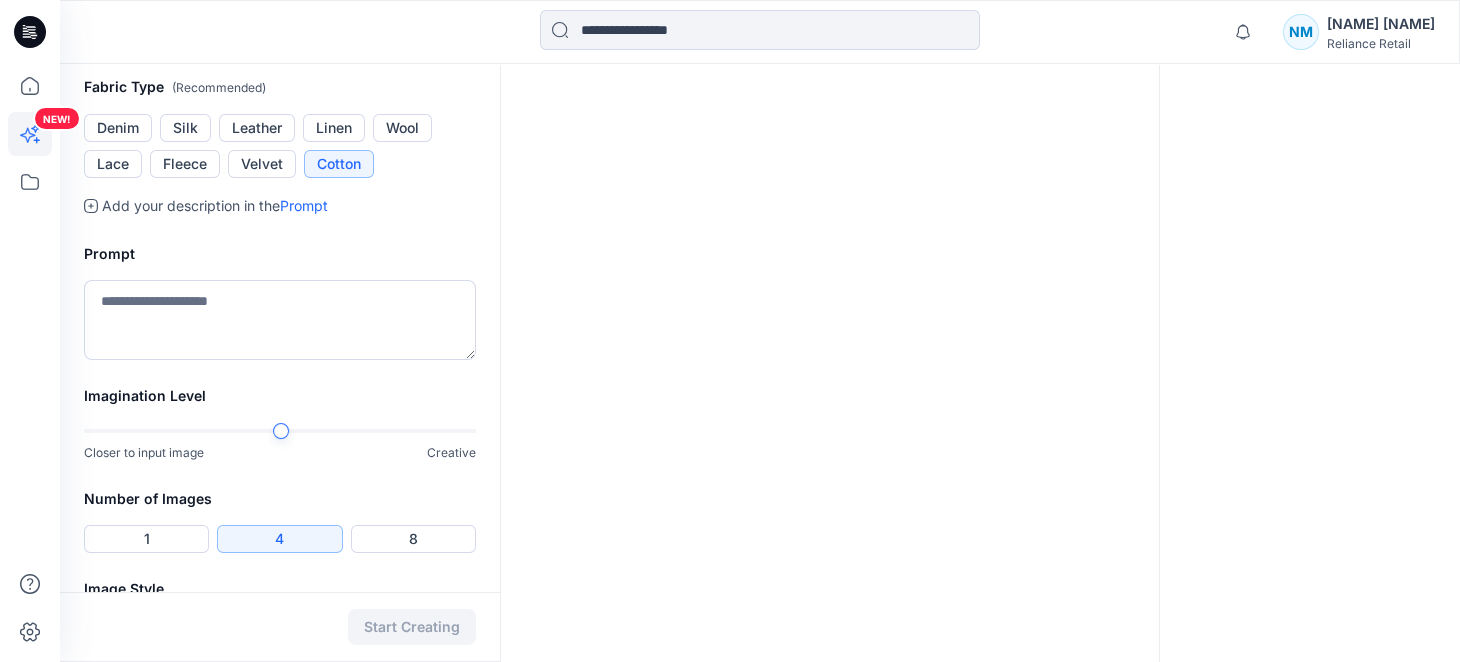 scroll, scrollTop: 873, scrollLeft: 0, axis: vertical 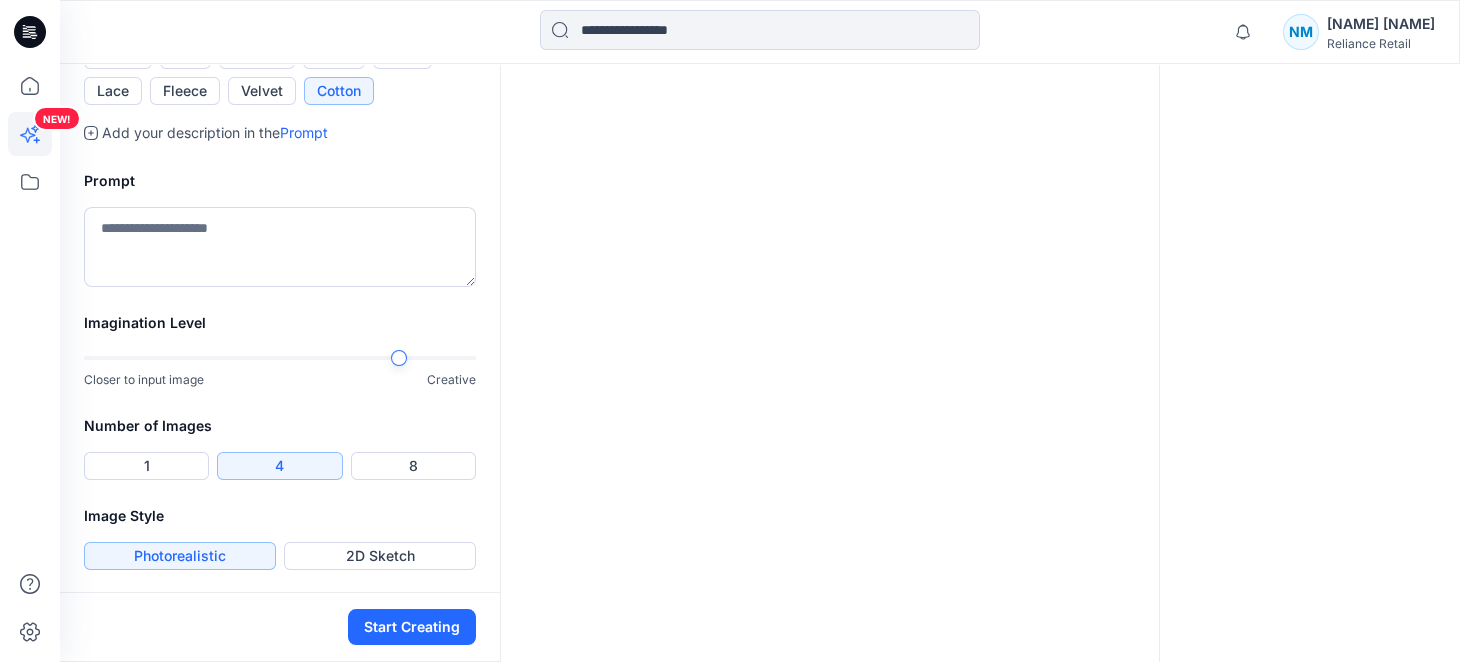 click at bounding box center (280, 358) 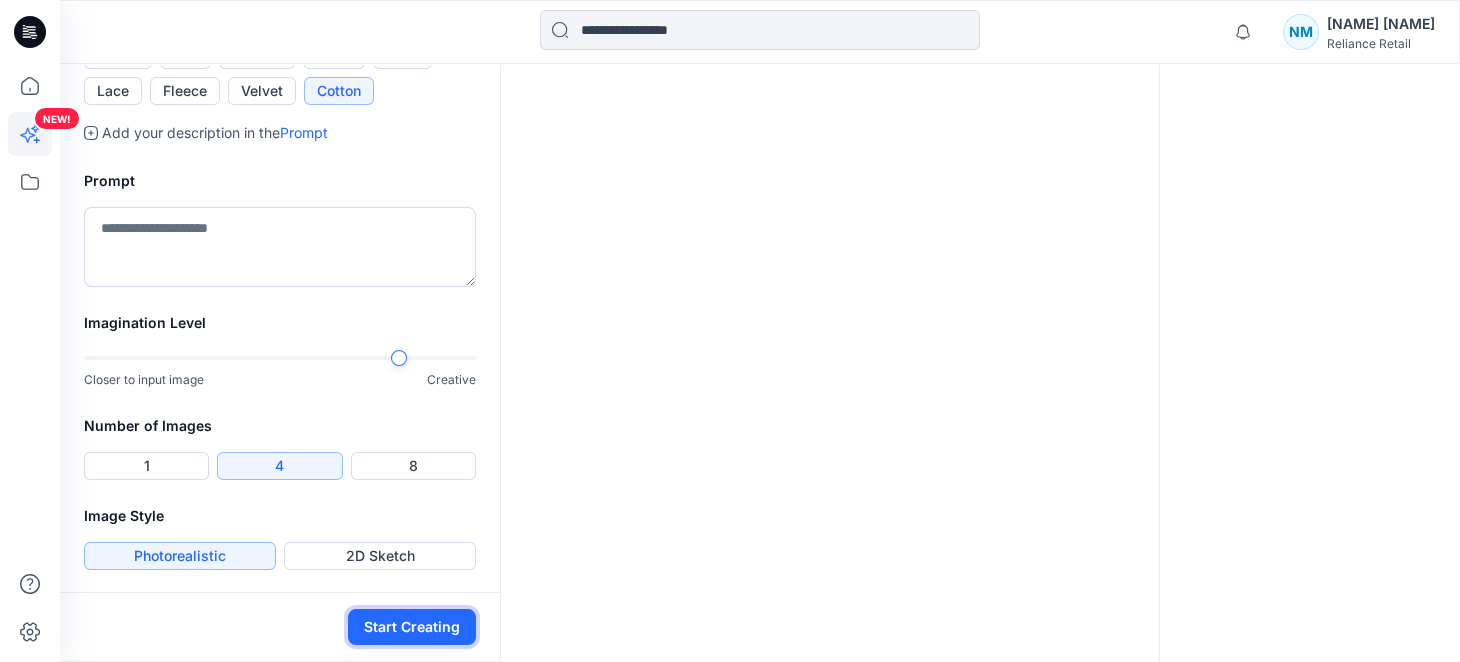 click on "Start Creating" at bounding box center (412, 627) 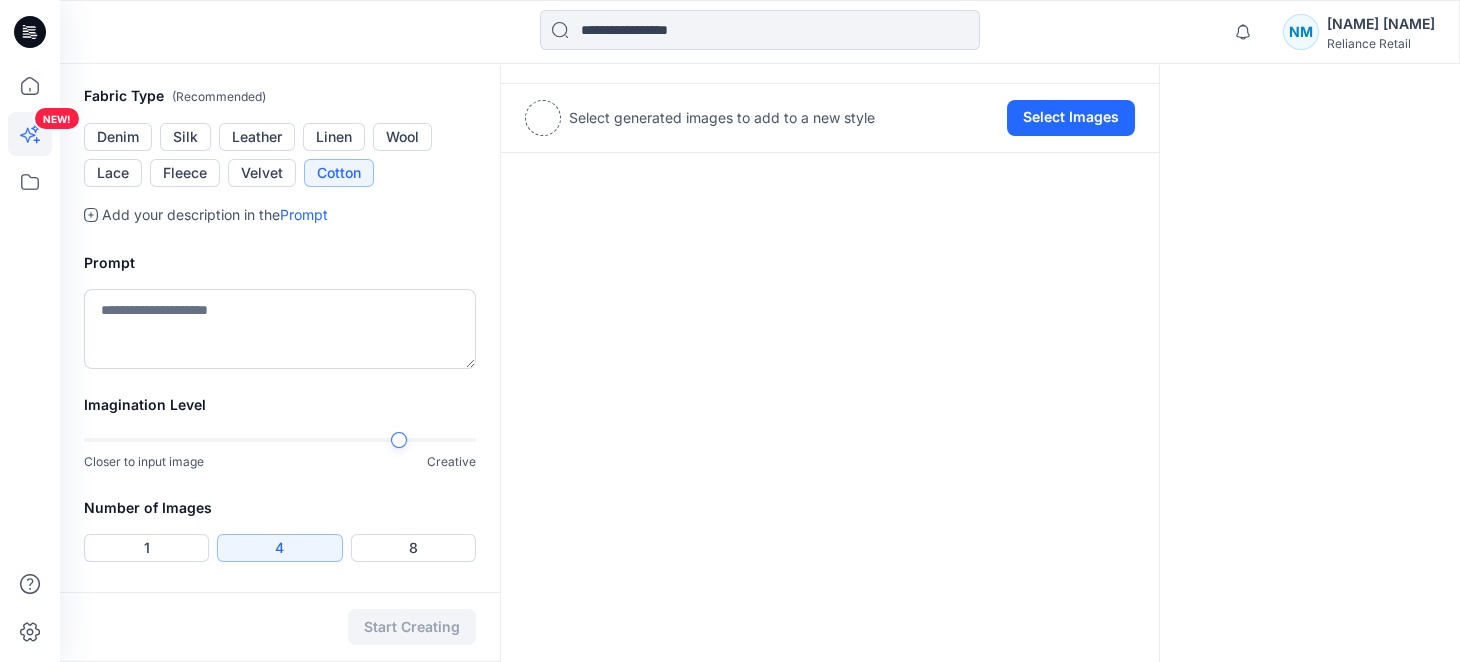 scroll, scrollTop: 873, scrollLeft: 0, axis: vertical 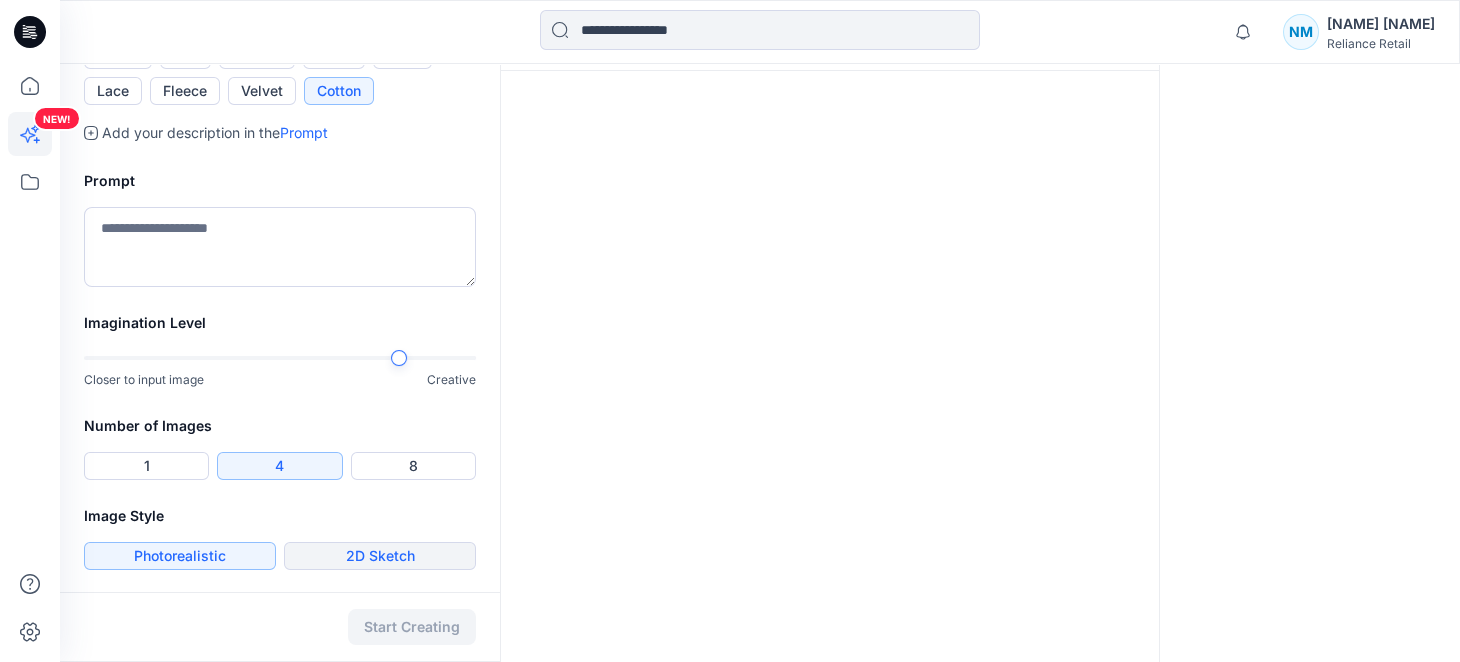 click on "2D Sketch" at bounding box center (380, 556) 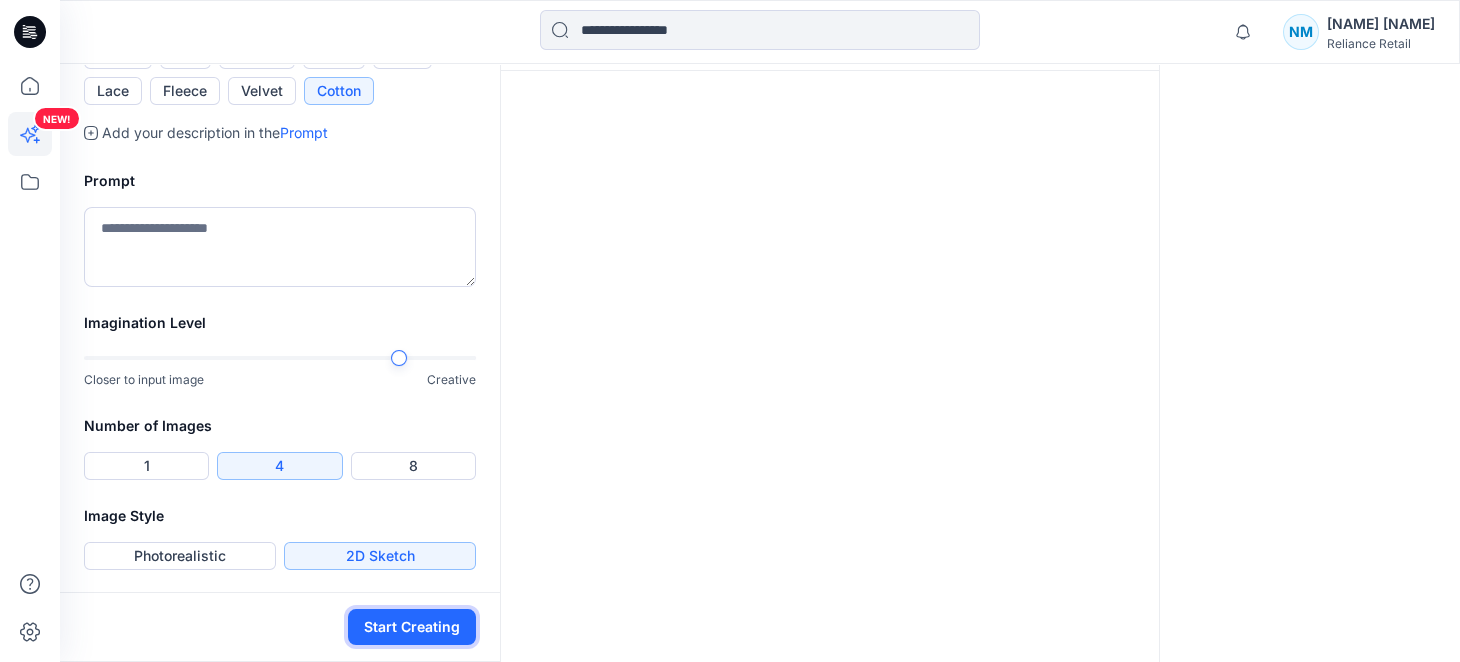 click on "Start Creating" at bounding box center (412, 627) 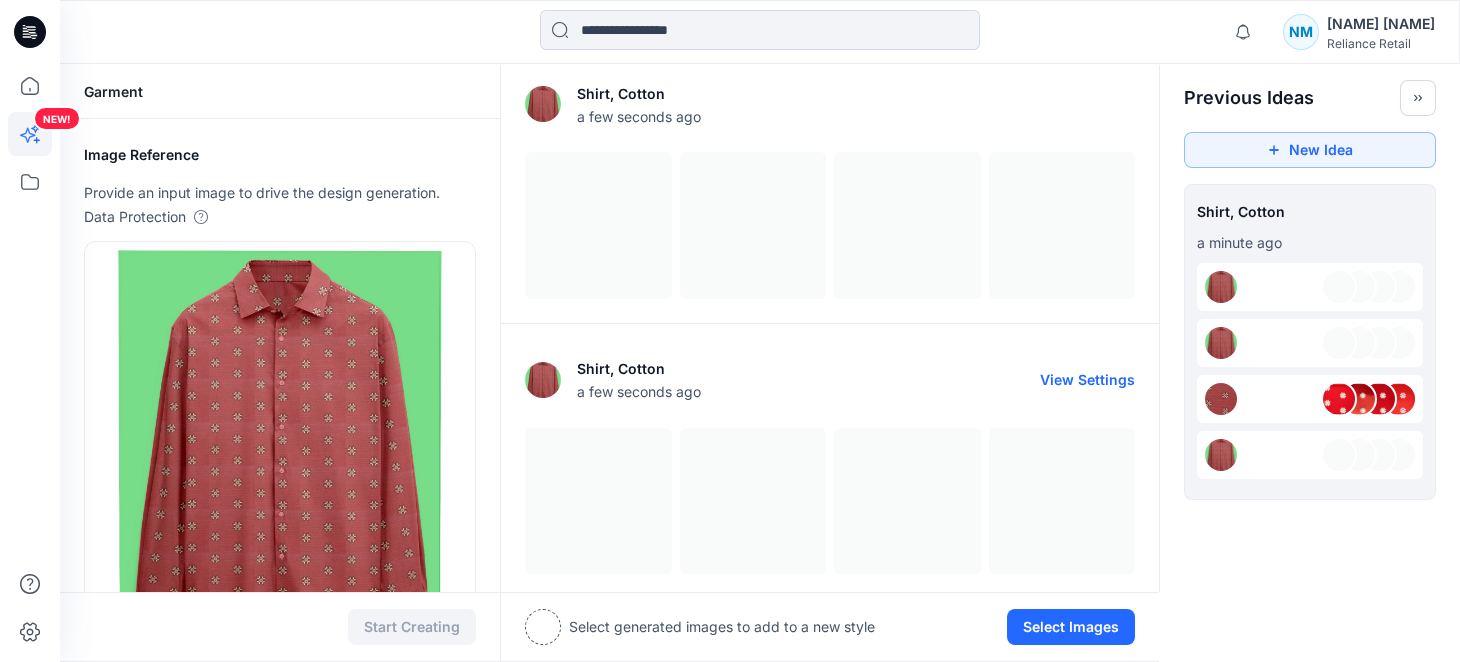 scroll, scrollTop: 300, scrollLeft: 0, axis: vertical 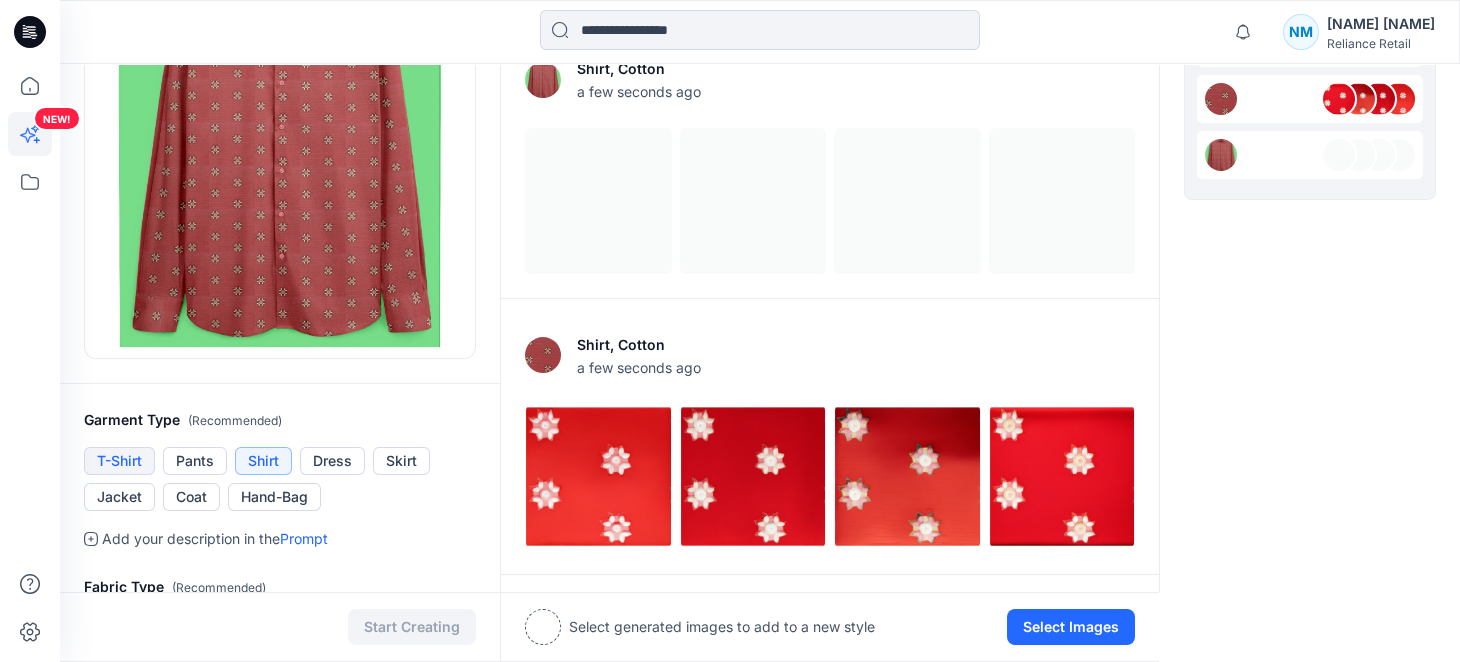 click on "T-Shirt" at bounding box center (119, 461) 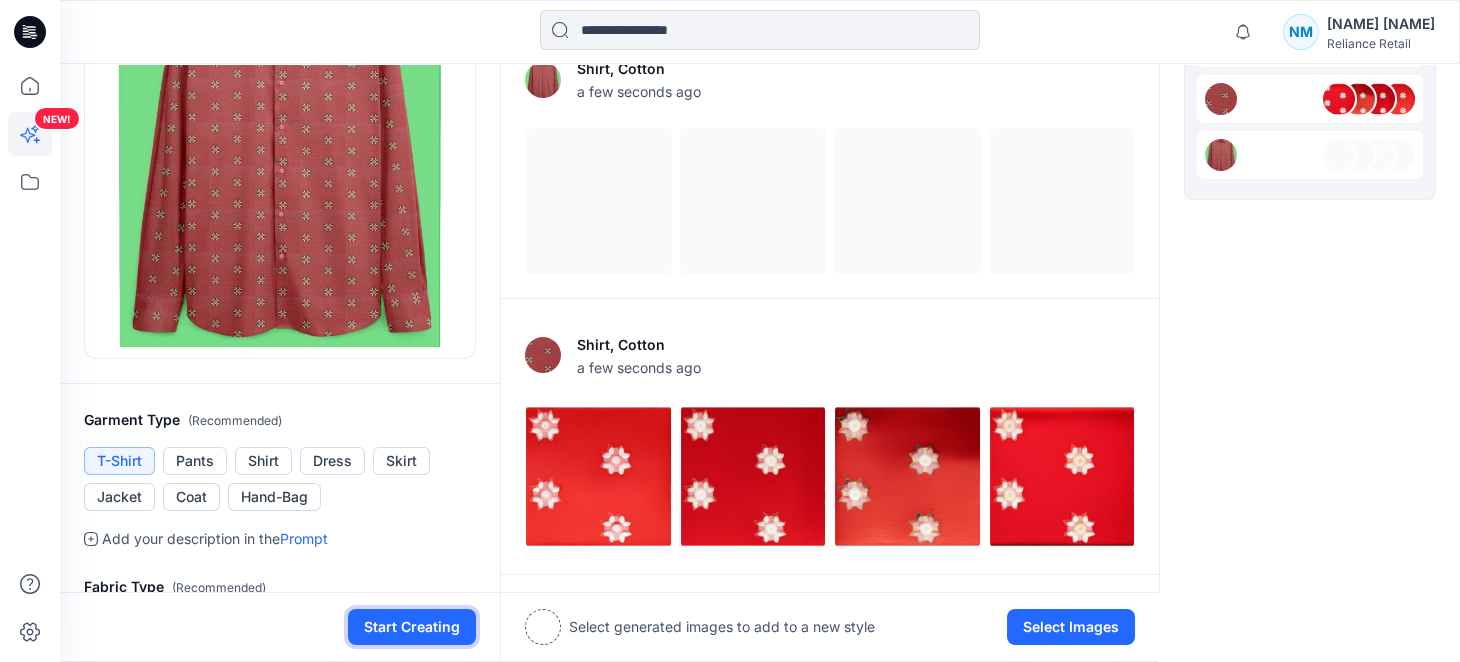 click on "Start Creating" at bounding box center [412, 627] 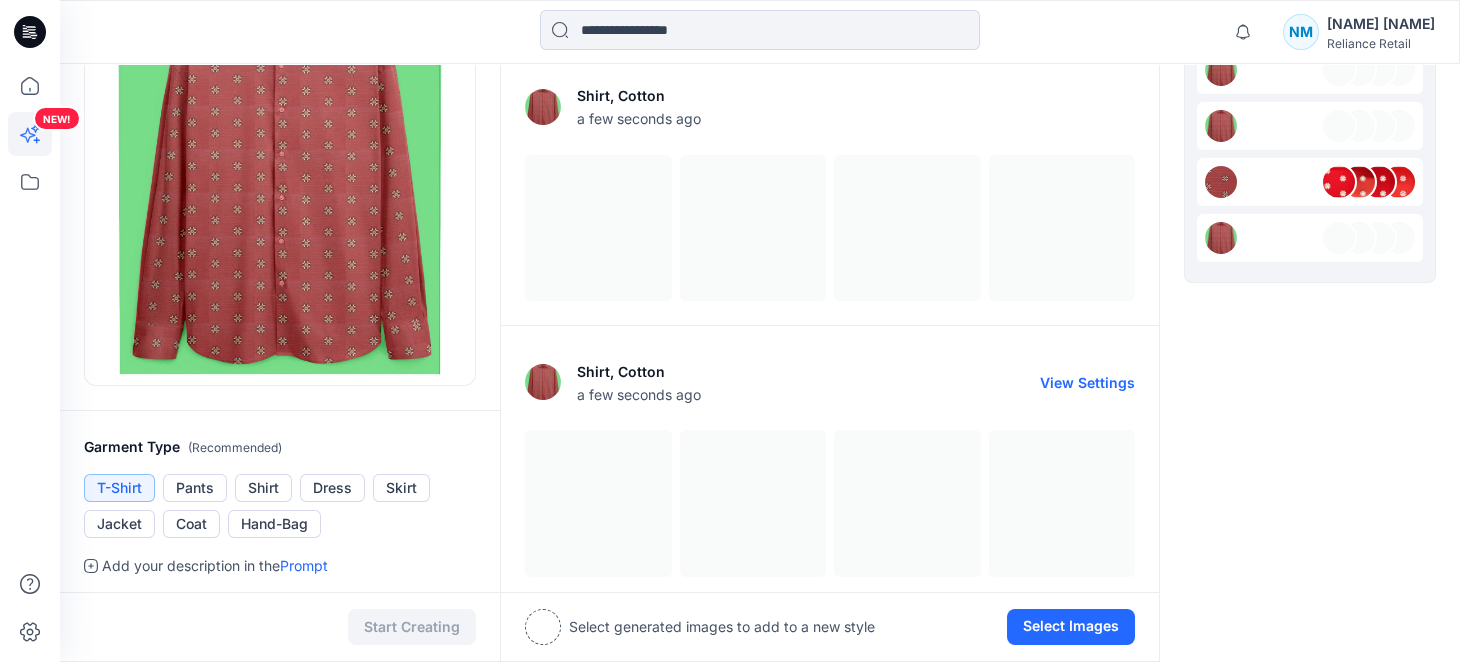scroll, scrollTop: 0, scrollLeft: 0, axis: both 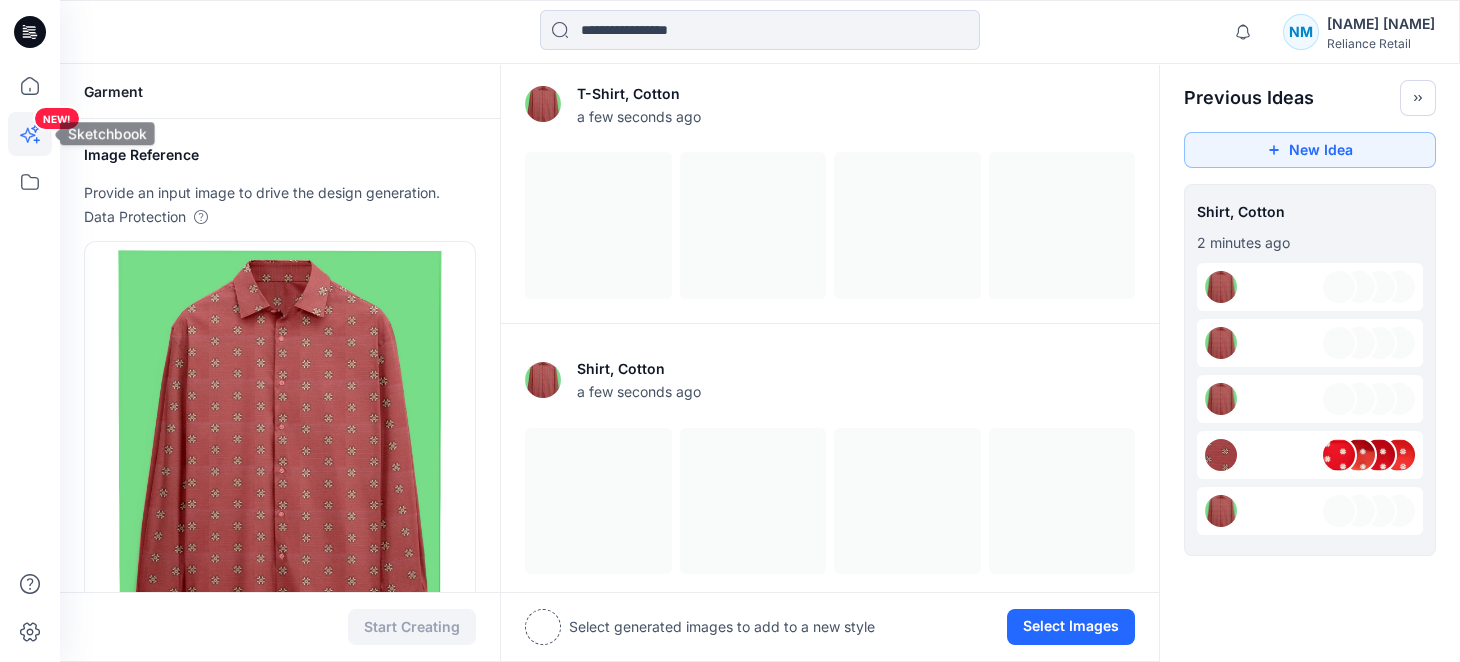 click 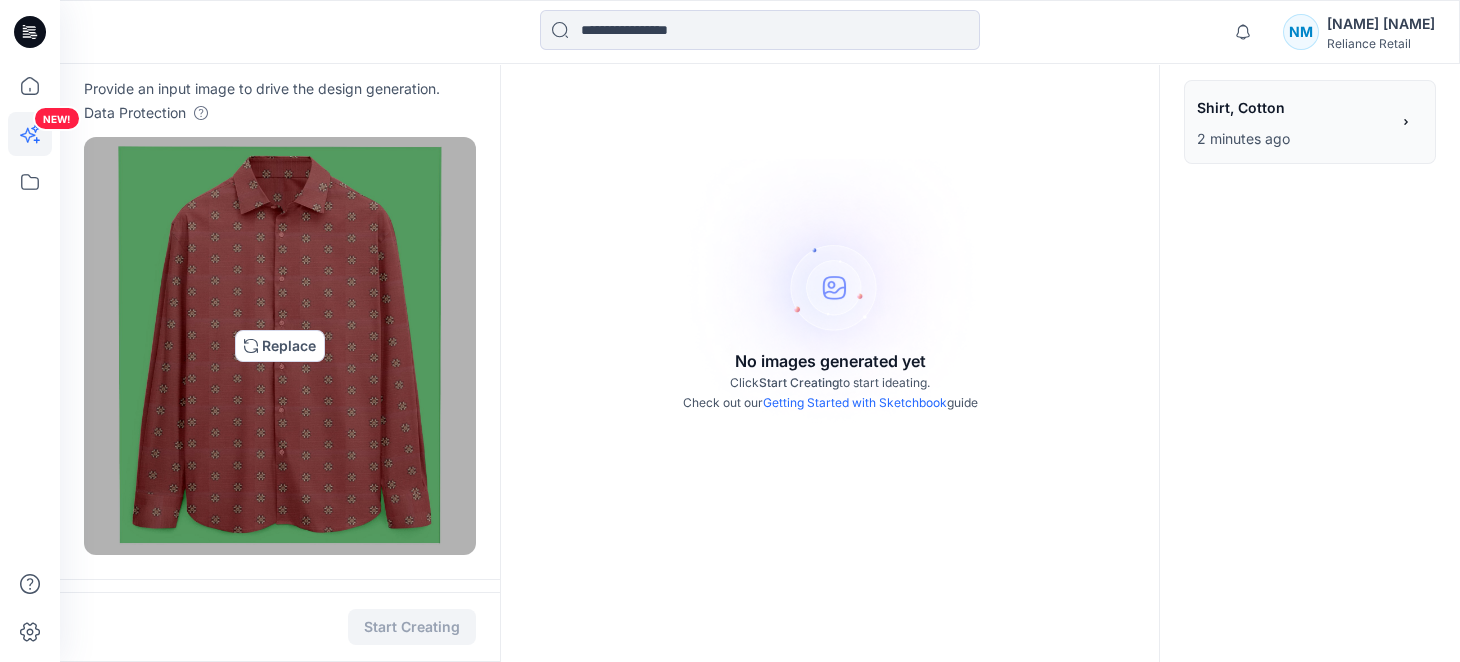scroll, scrollTop: 199, scrollLeft: 0, axis: vertical 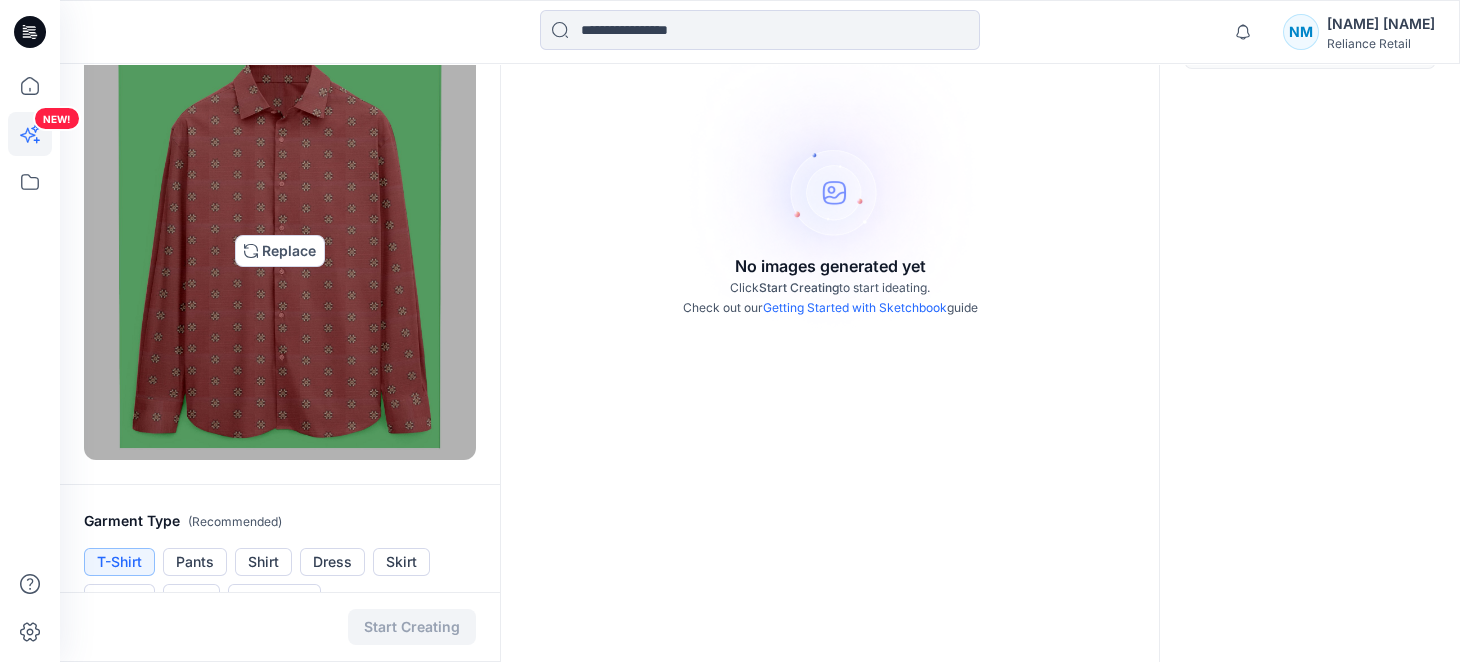 click at bounding box center (280, 251) 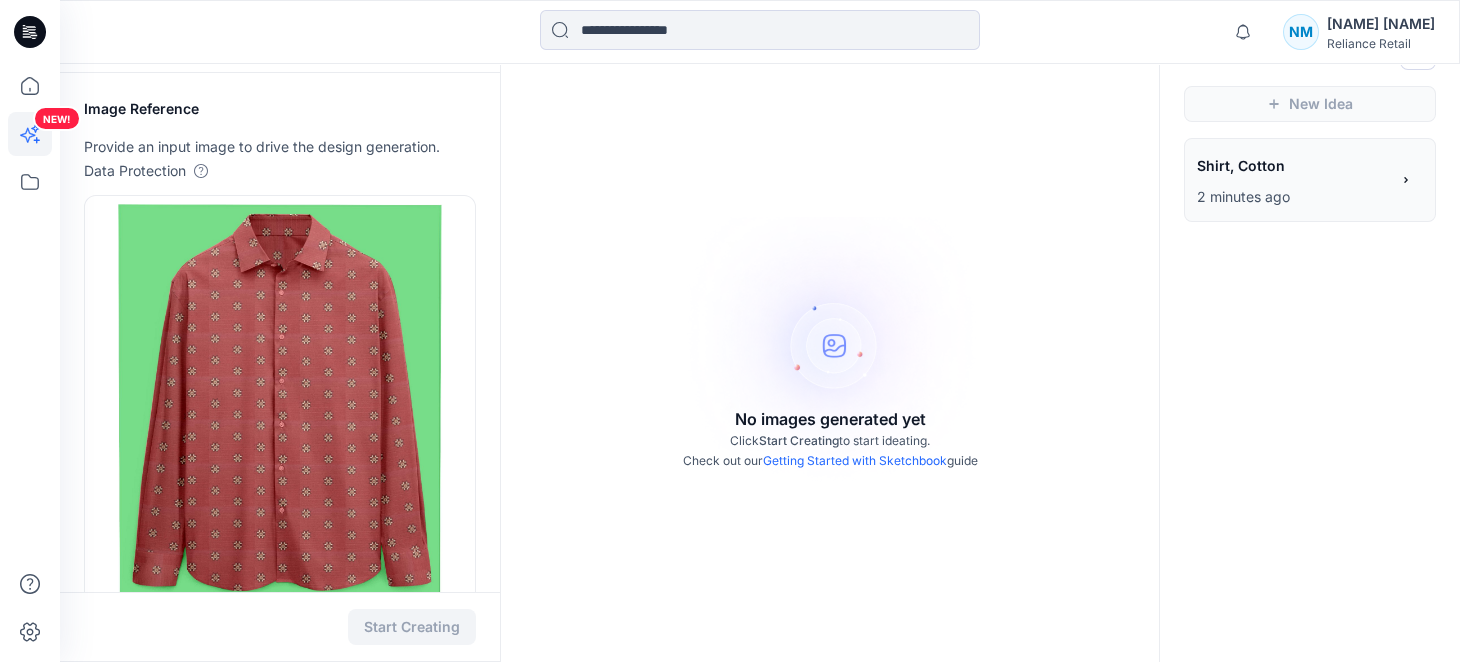 scroll, scrollTop: 0, scrollLeft: 0, axis: both 